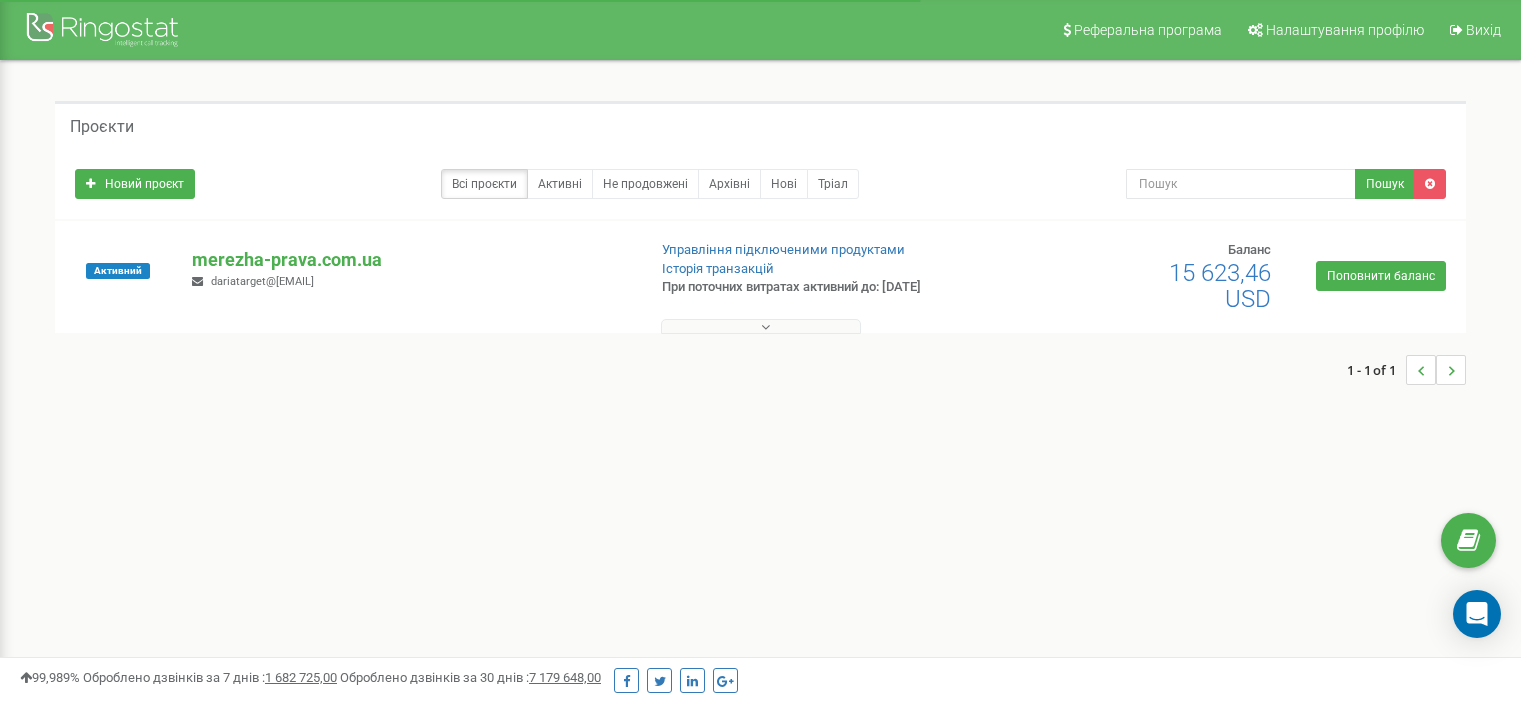 scroll, scrollTop: 0, scrollLeft: 0, axis: both 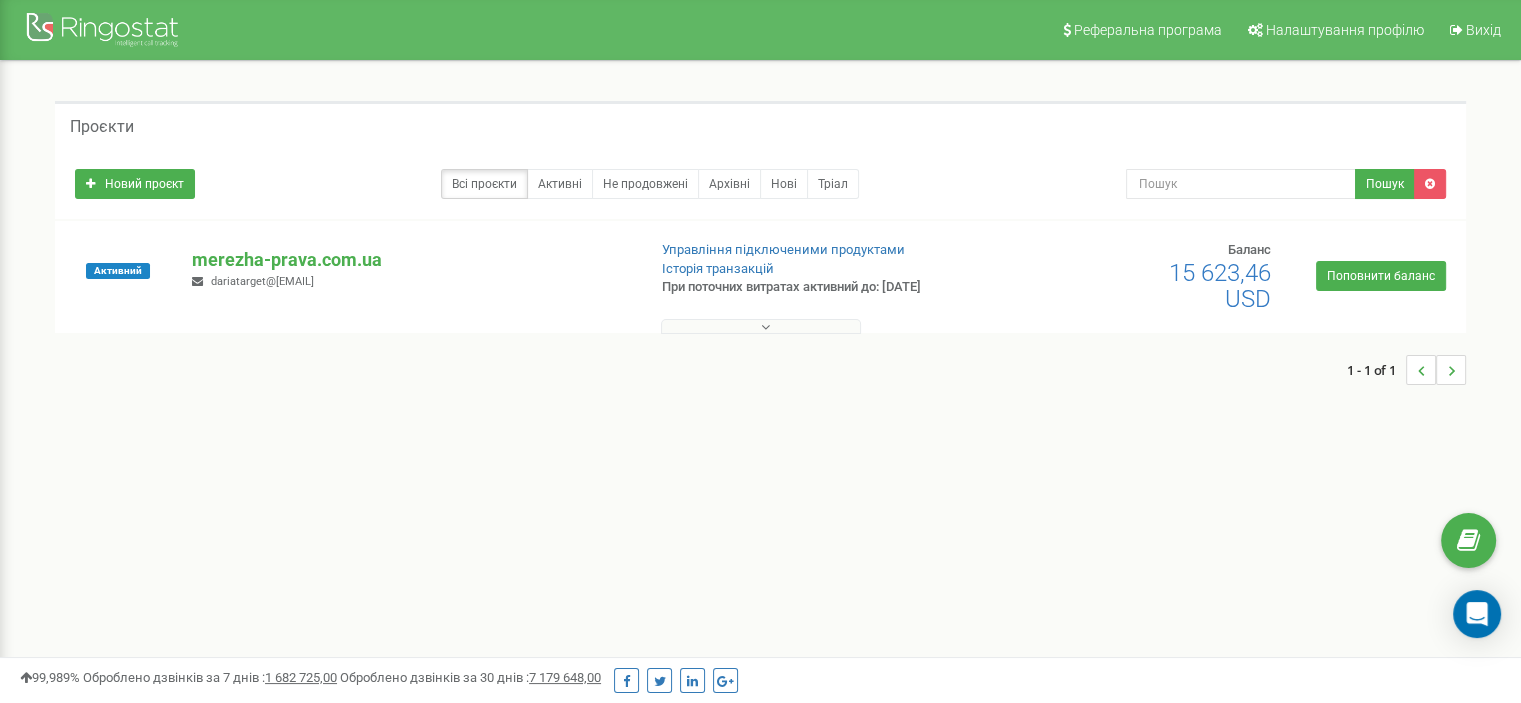 click on "merezha-prava.com.ua" at bounding box center (410, 260) 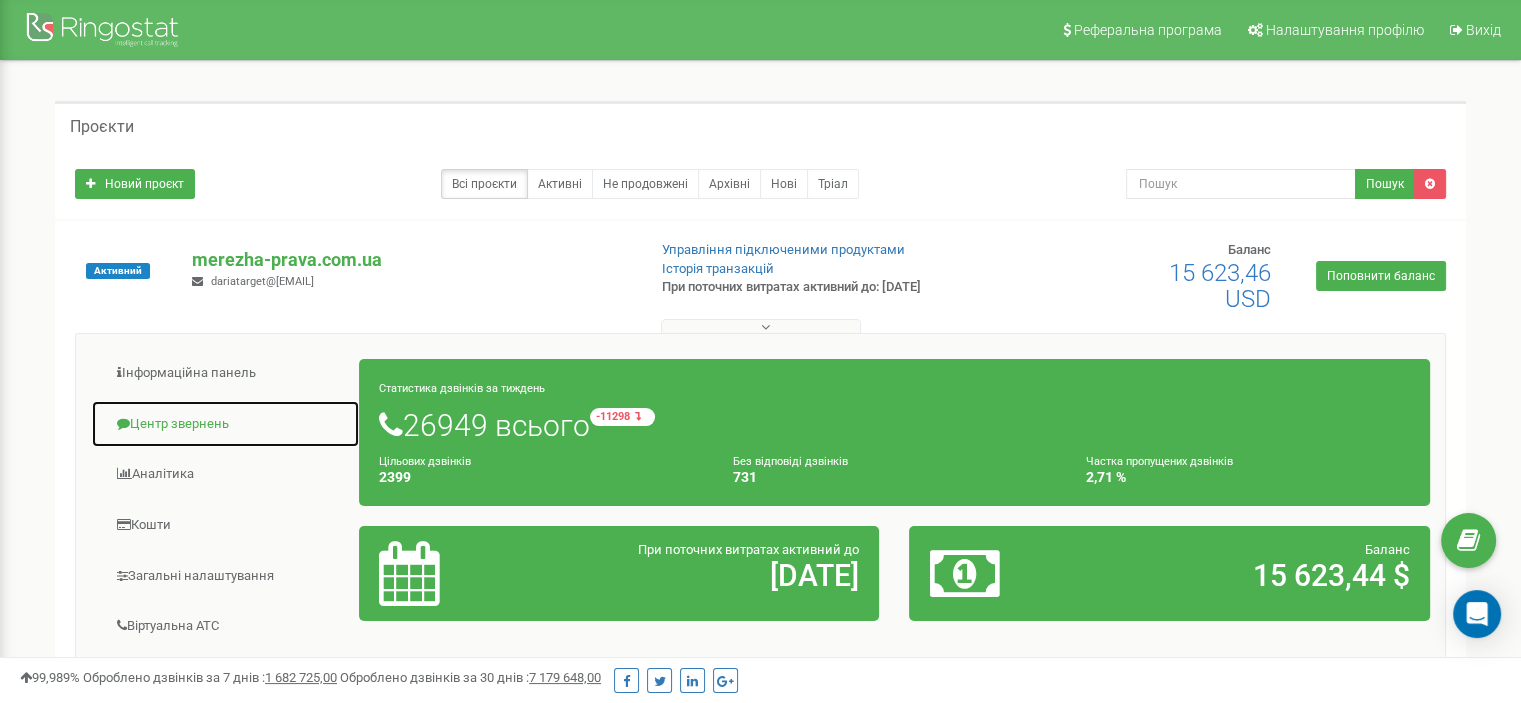 drag, startPoint x: 197, startPoint y: 435, endPoint x: 258, endPoint y: 419, distance: 63.06346 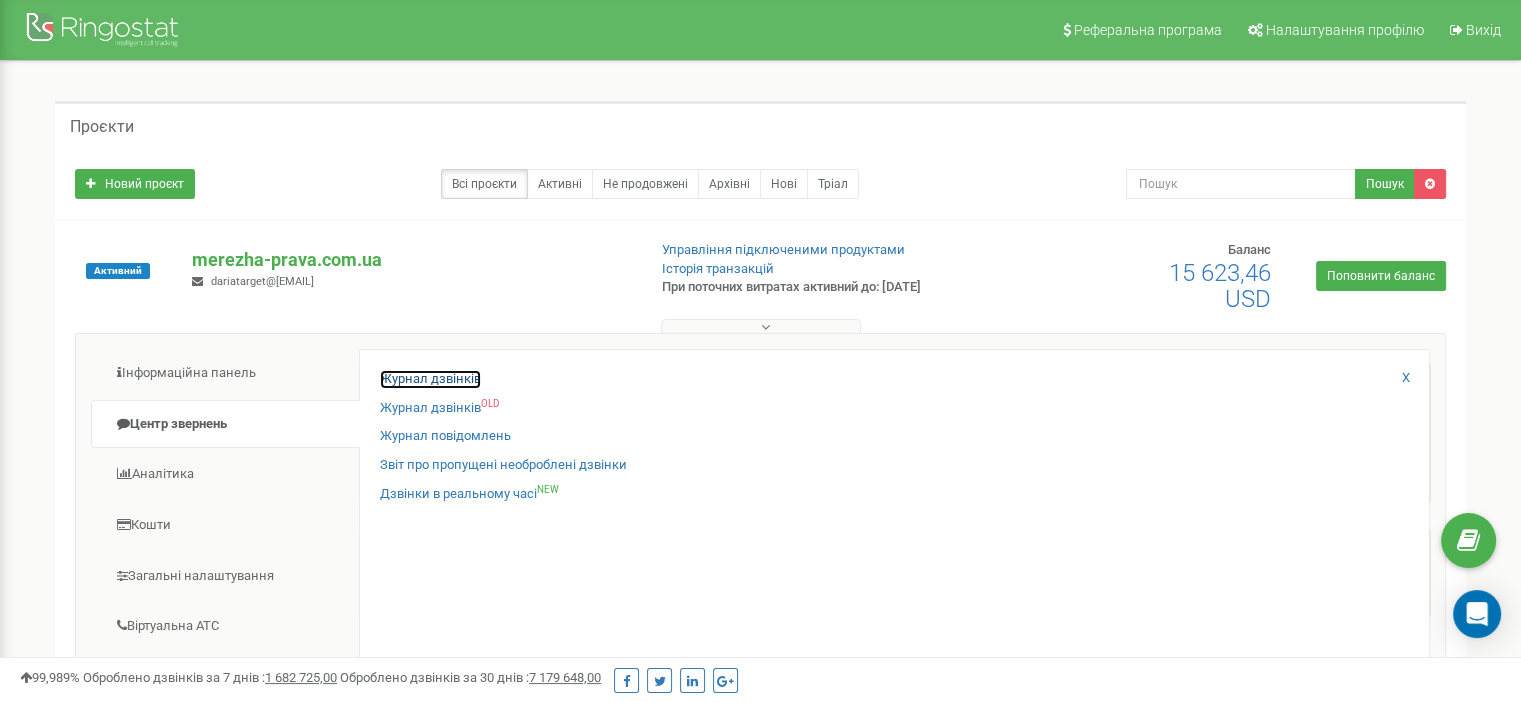 click on "Журнал дзвінків" at bounding box center (430, 379) 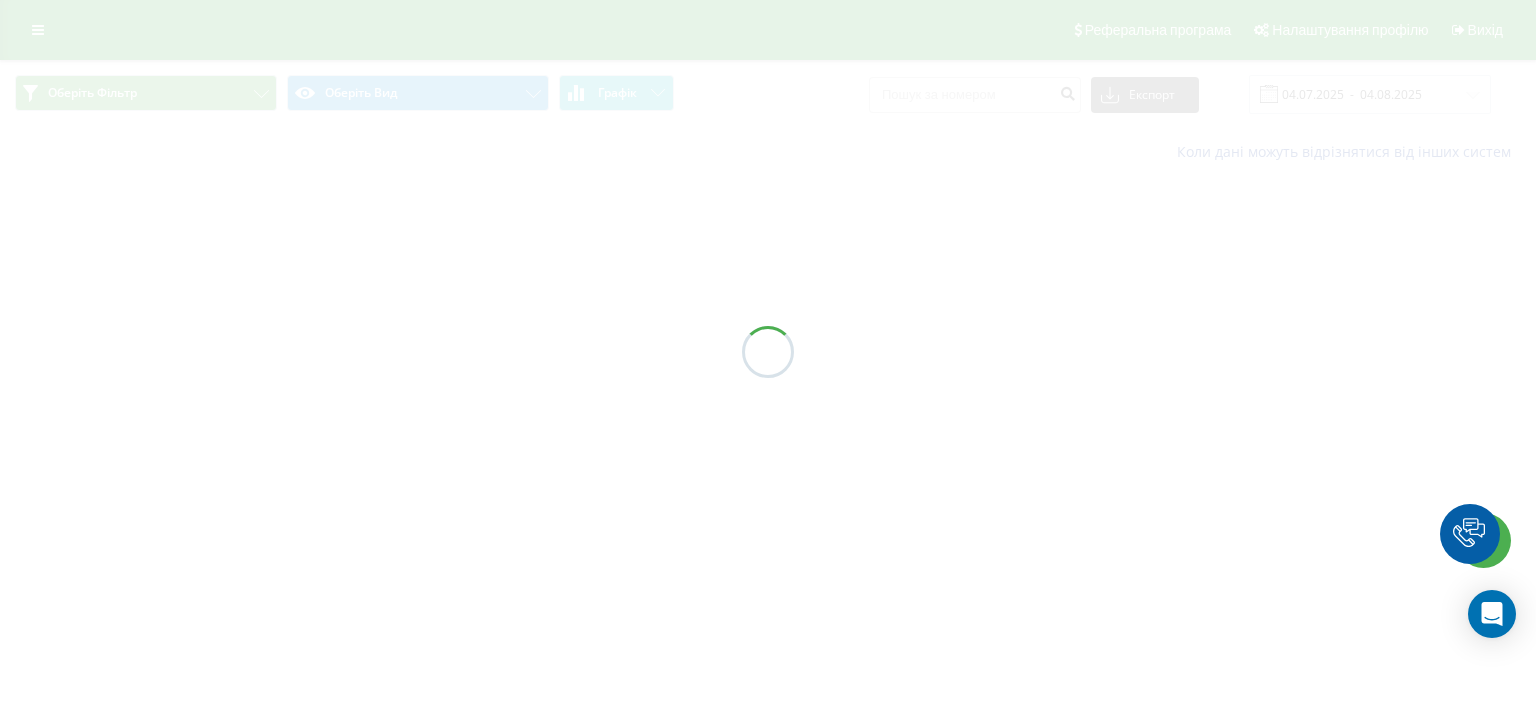 scroll, scrollTop: 0, scrollLeft: 0, axis: both 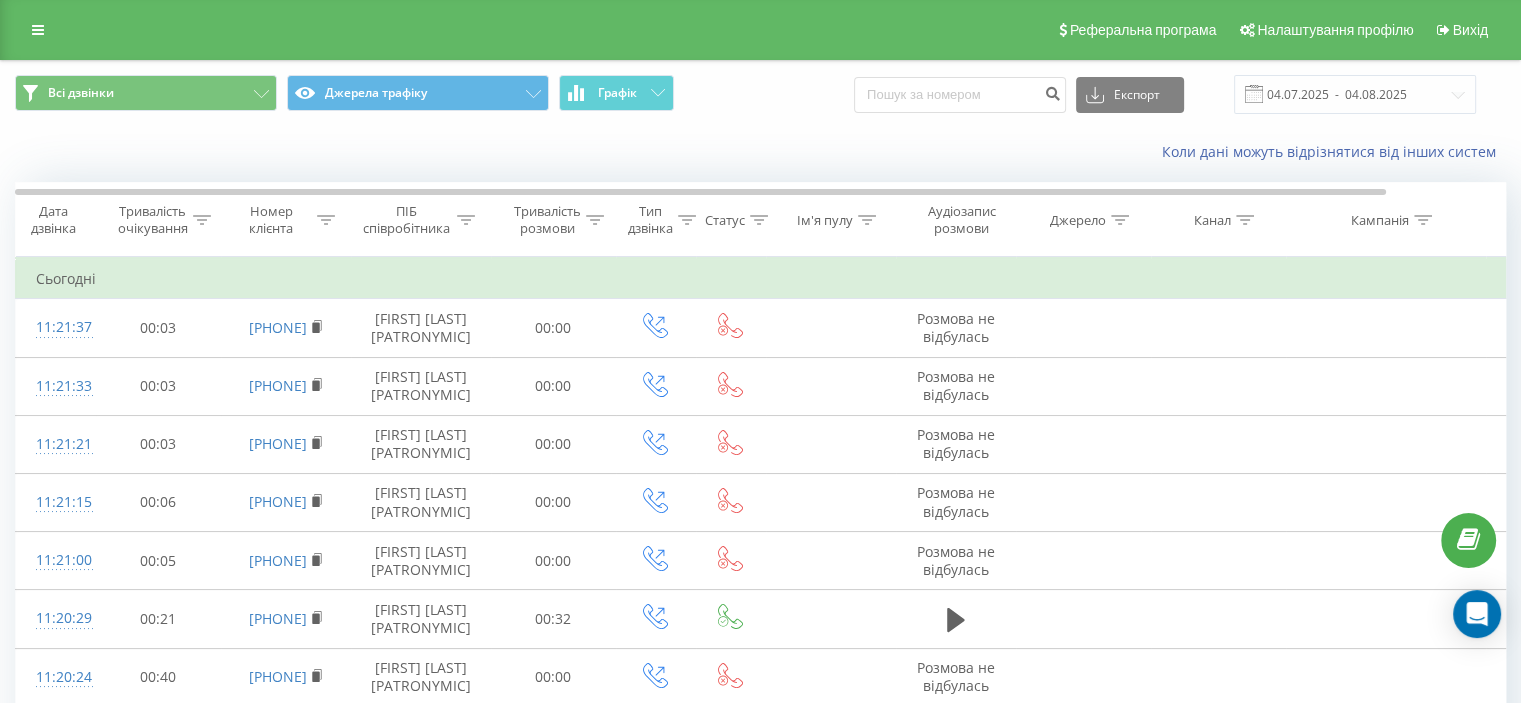 drag, startPoint x: 321, startPoint y: 220, endPoint x: 324, endPoint y: 260, distance: 40.112343 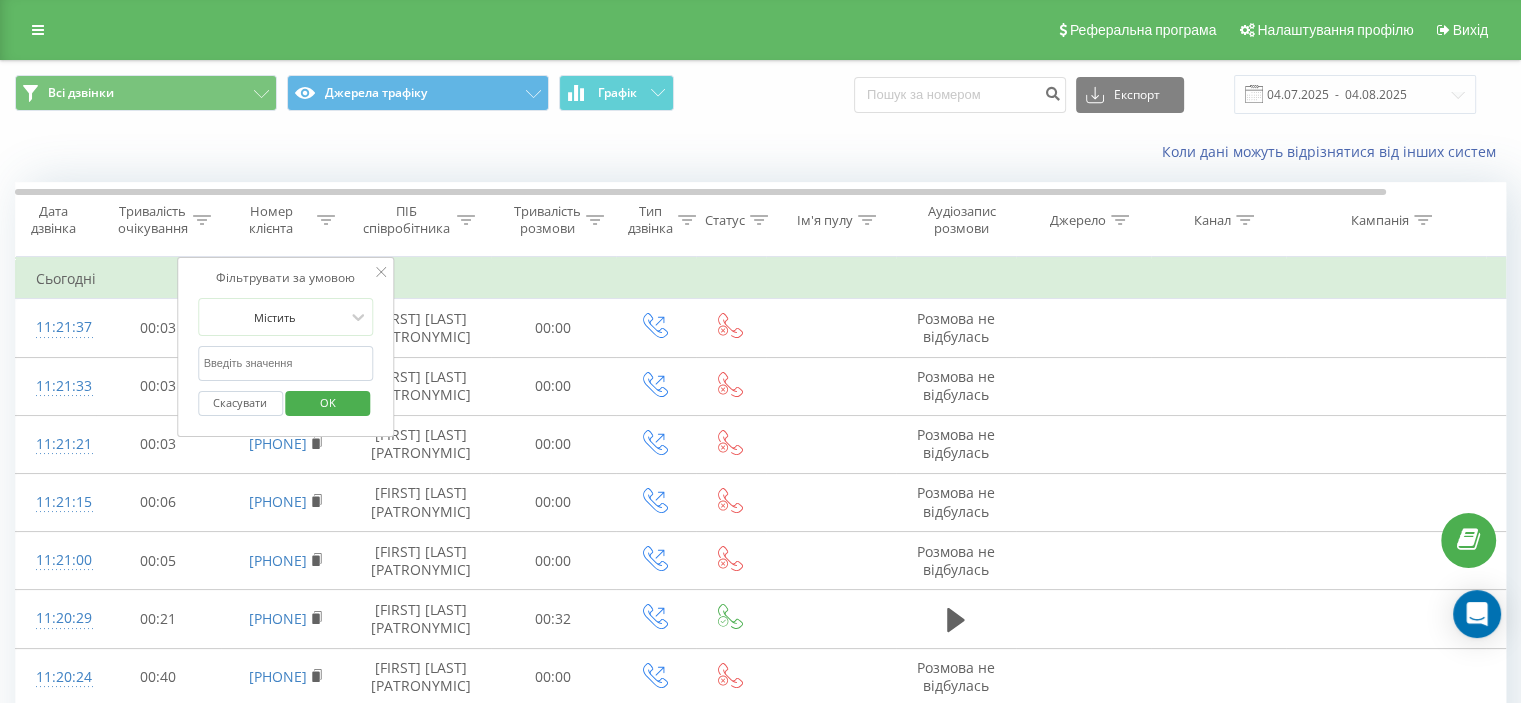 click at bounding box center [286, 363] 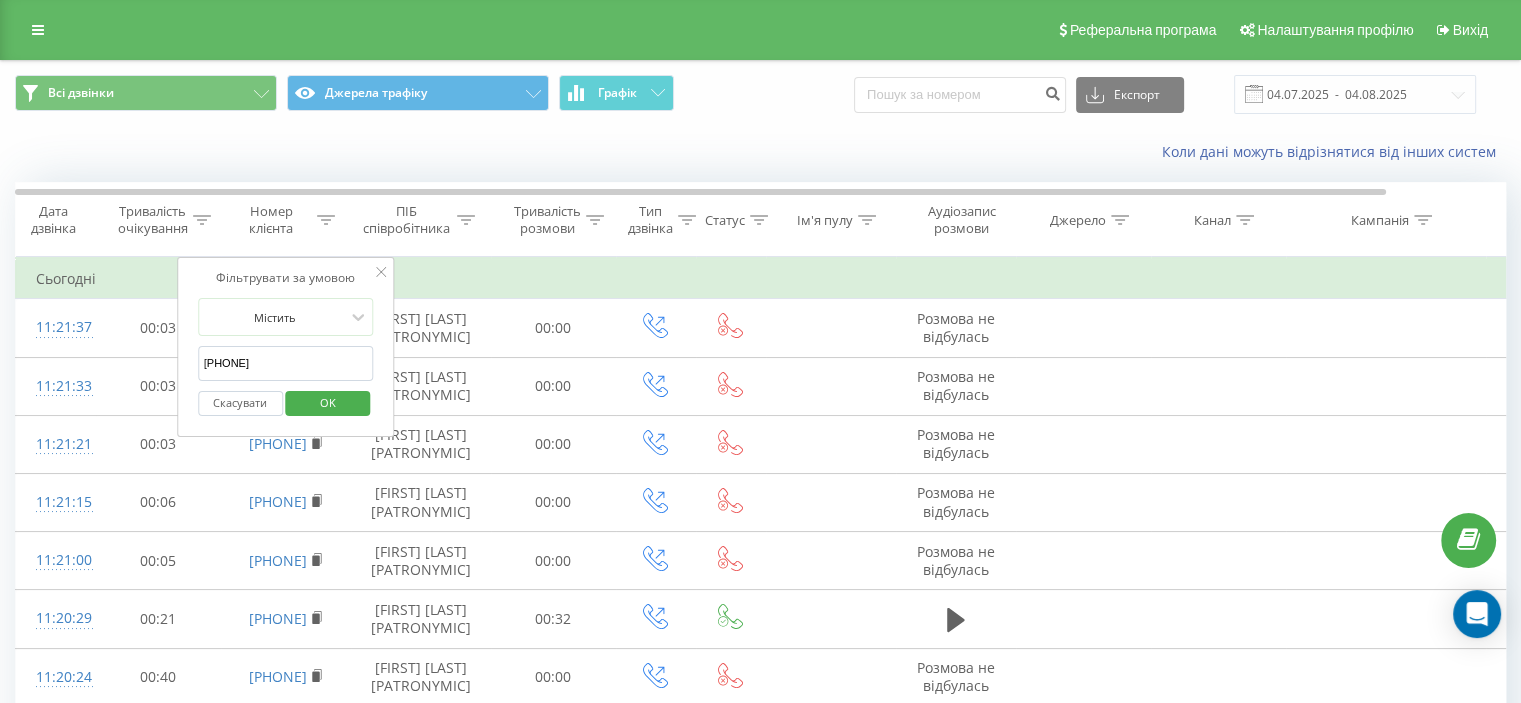 click on "OK" at bounding box center (328, 402) 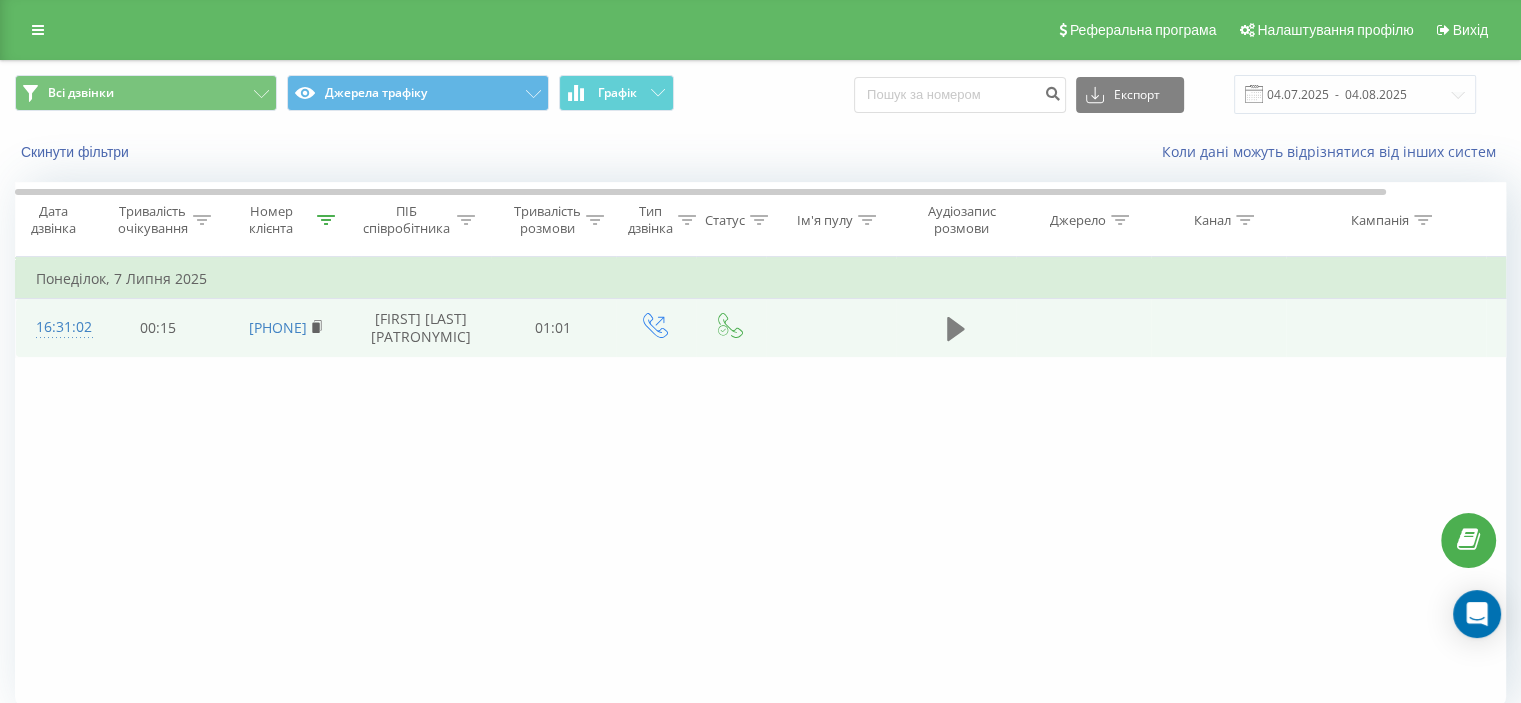 click 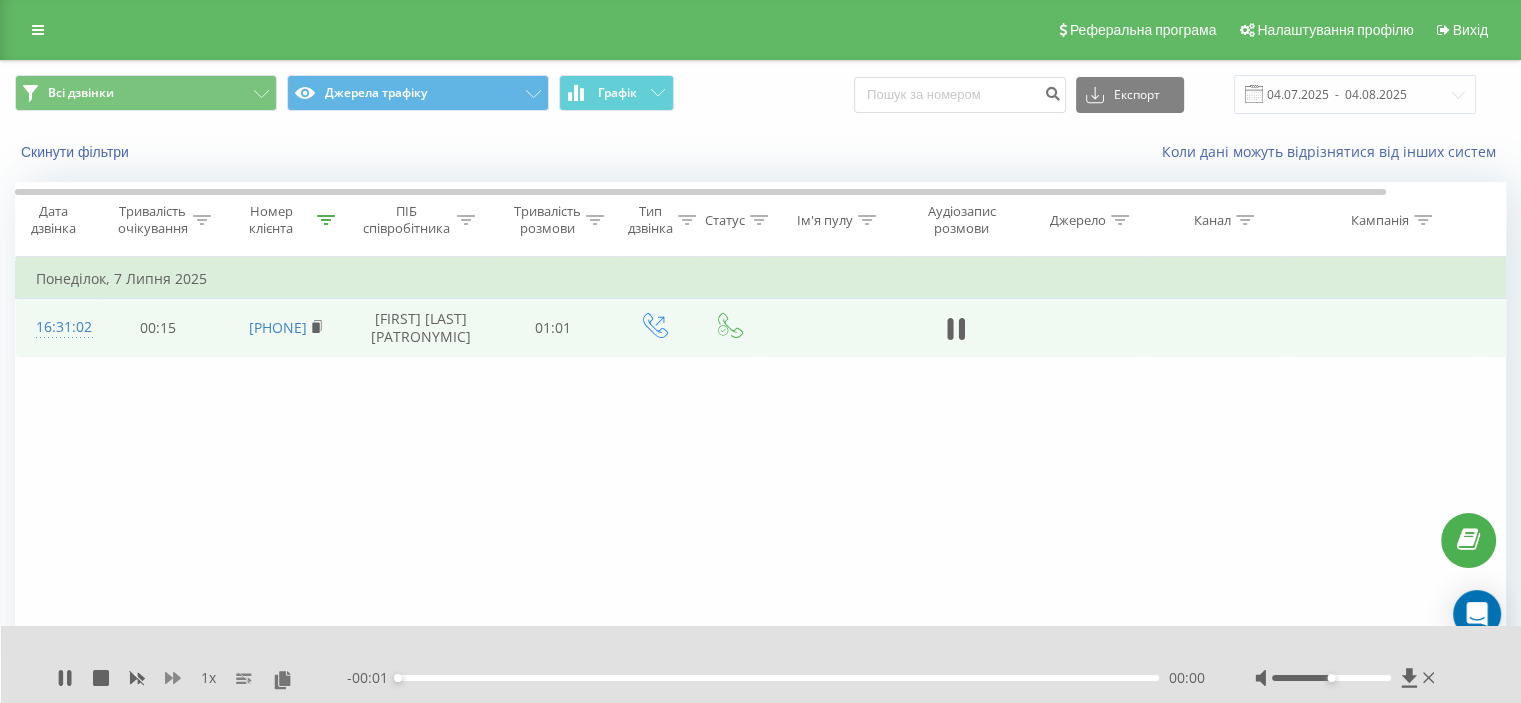 click 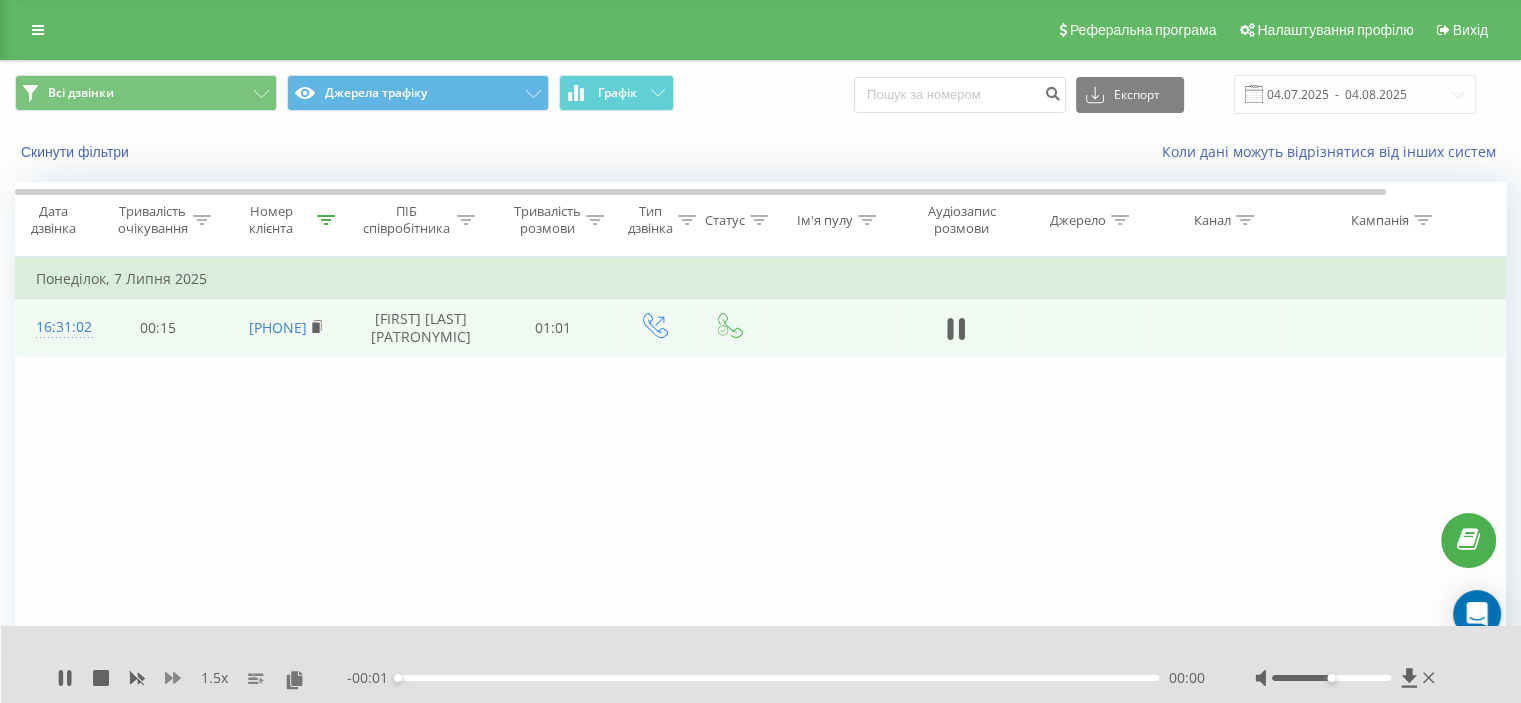 click 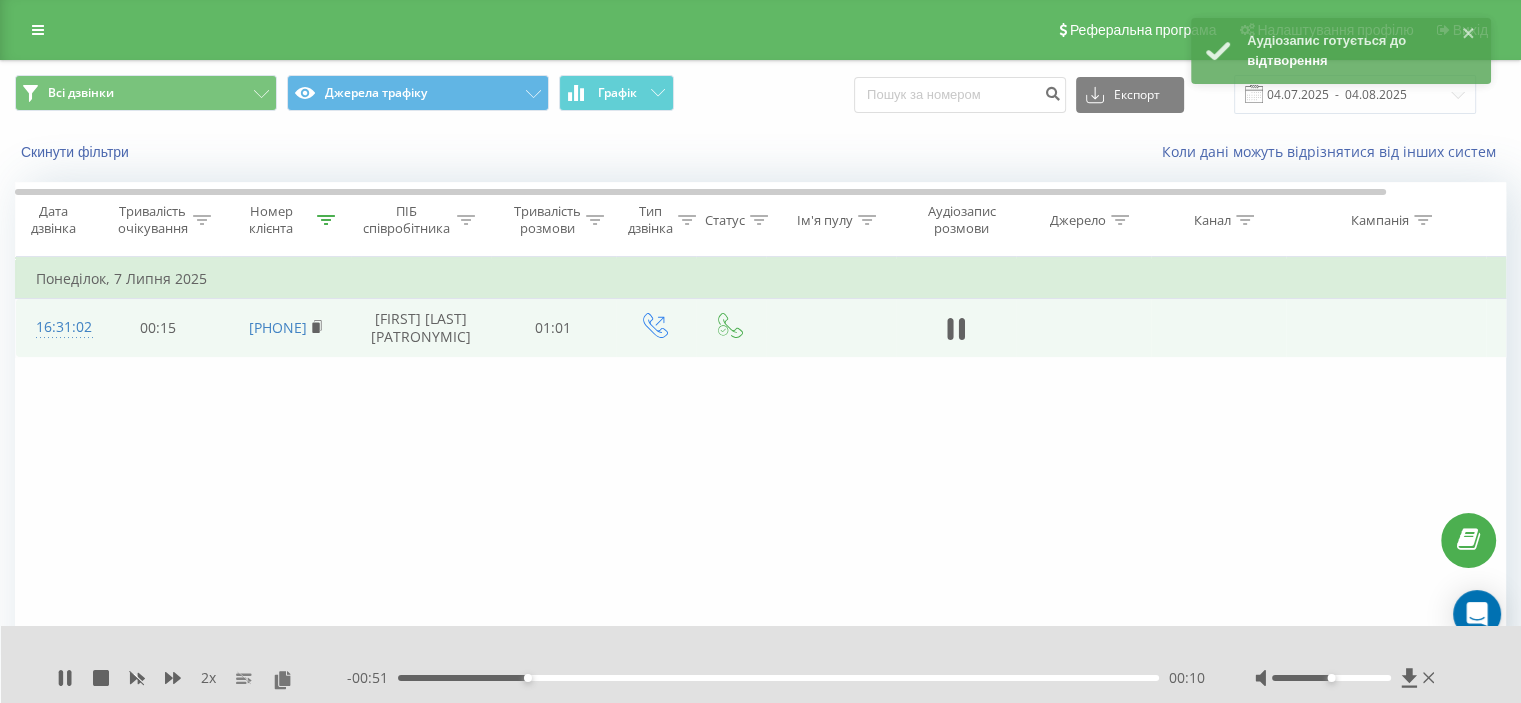 type 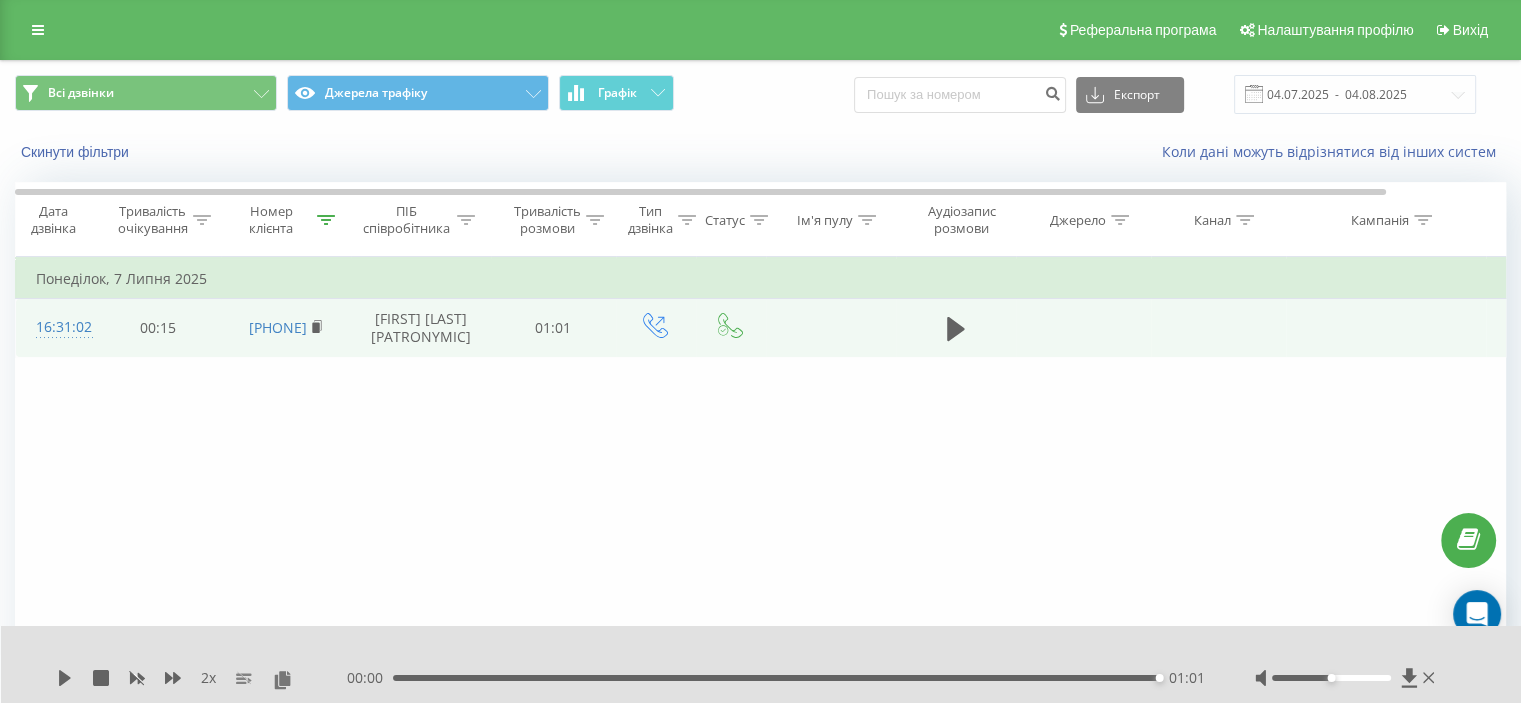 drag, startPoint x: 328, startPoint y: 213, endPoint x: 325, endPoint y: 223, distance: 10.440307 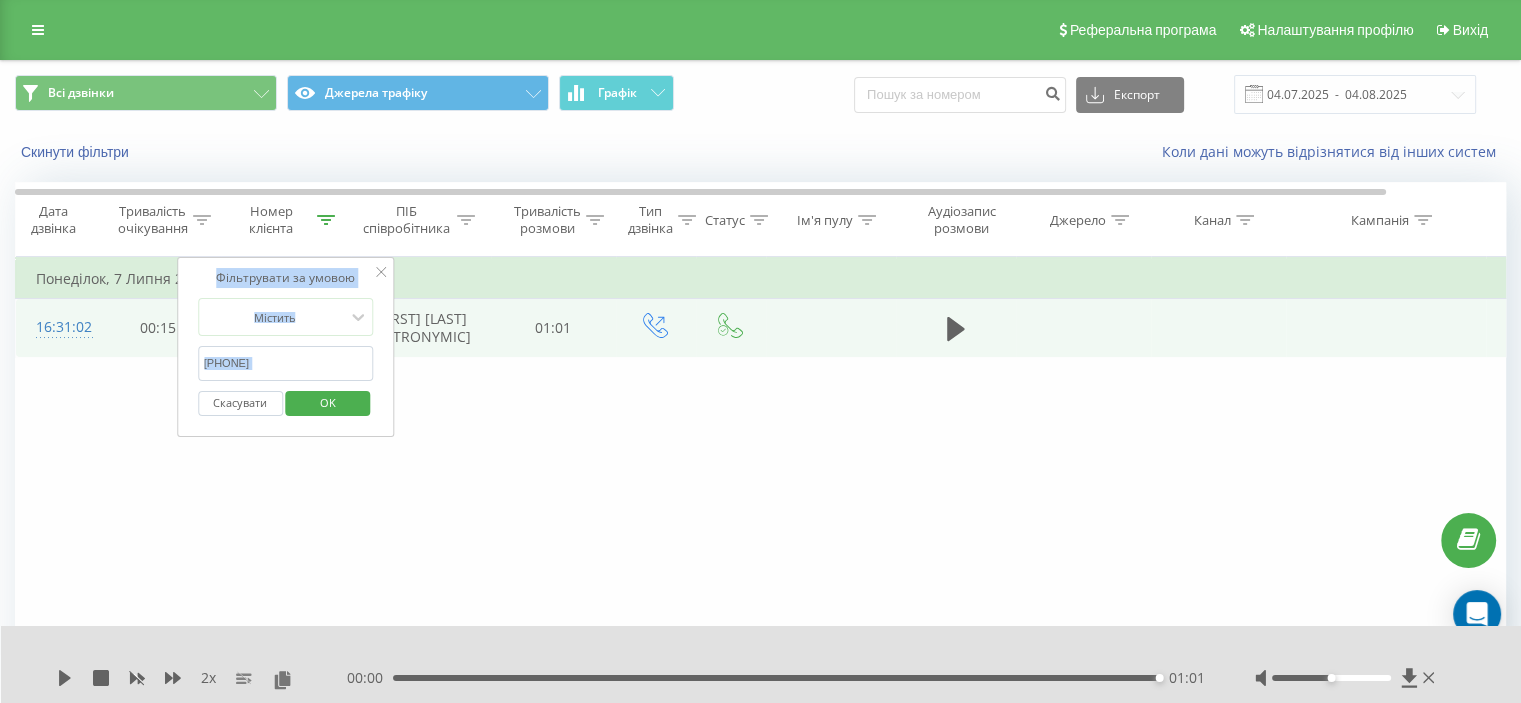 drag, startPoint x: 331, startPoint y: 383, endPoint x: 160, endPoint y: 375, distance: 171.18703 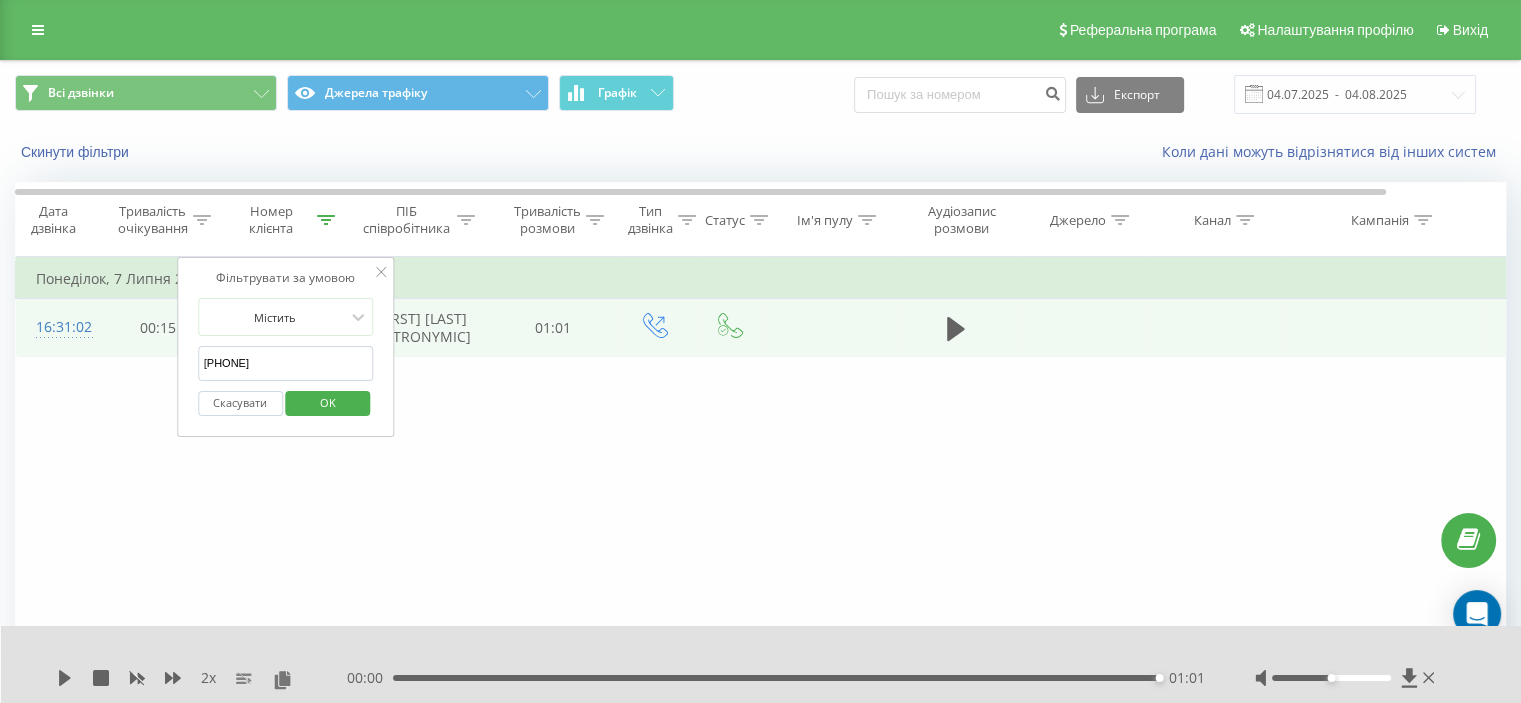 drag, startPoint x: 332, startPoint y: 360, endPoint x: 131, endPoint y: 367, distance: 201.12186 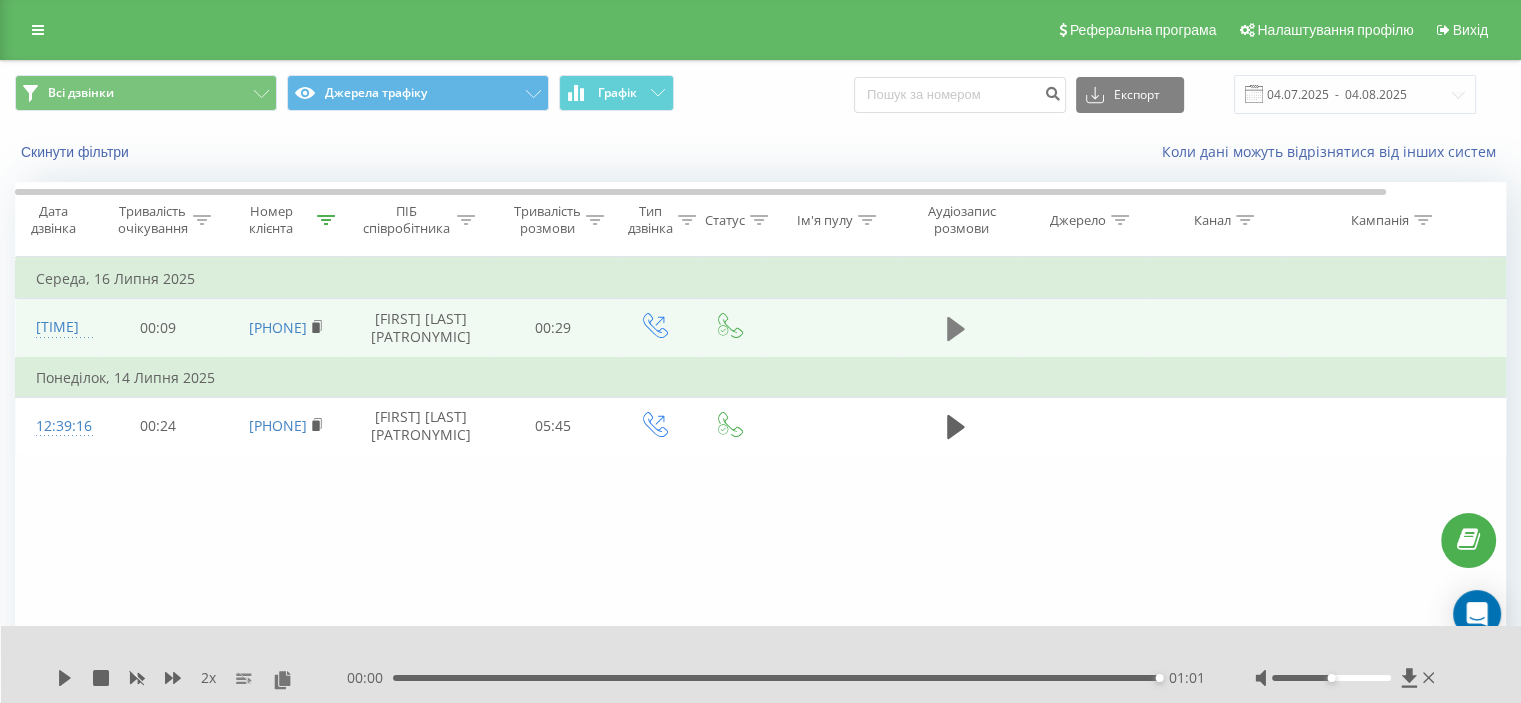 click at bounding box center (956, 329) 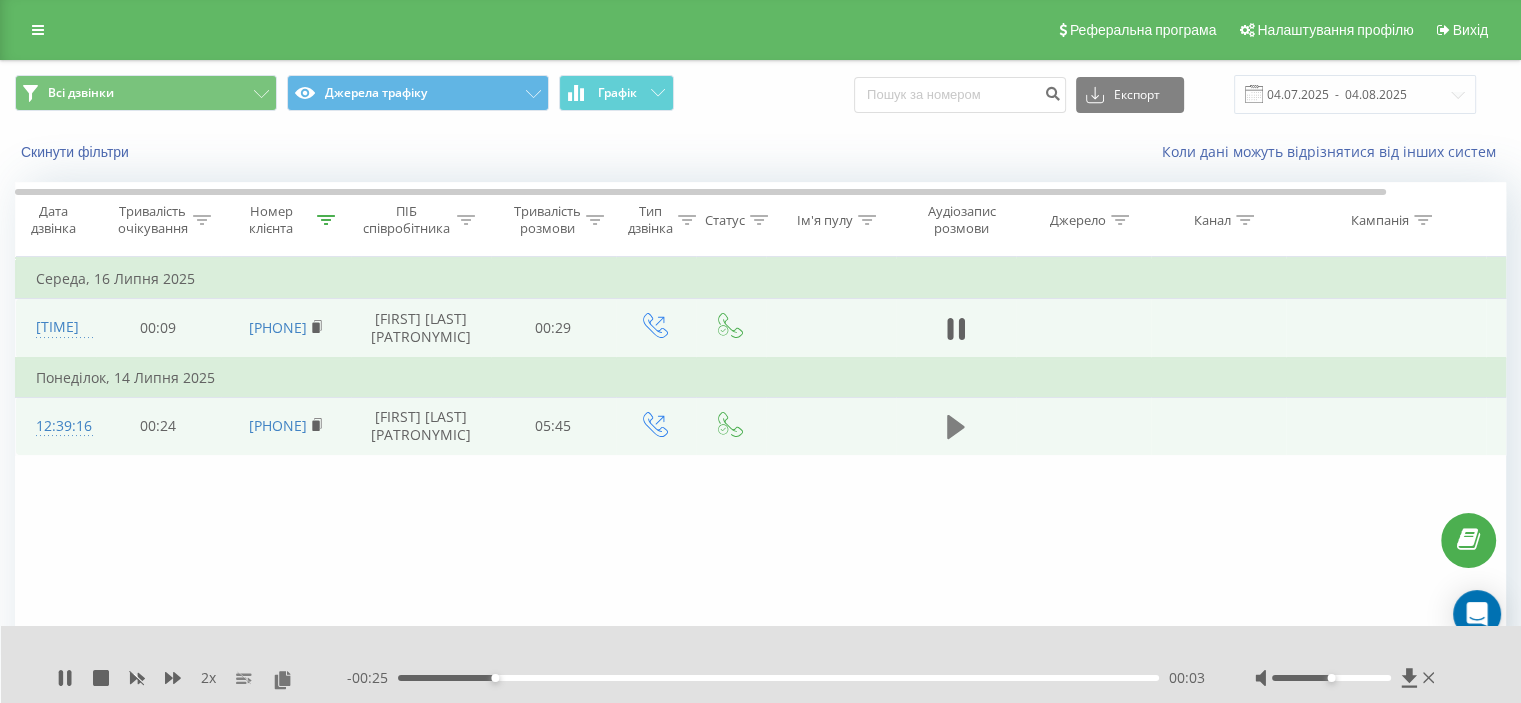 click 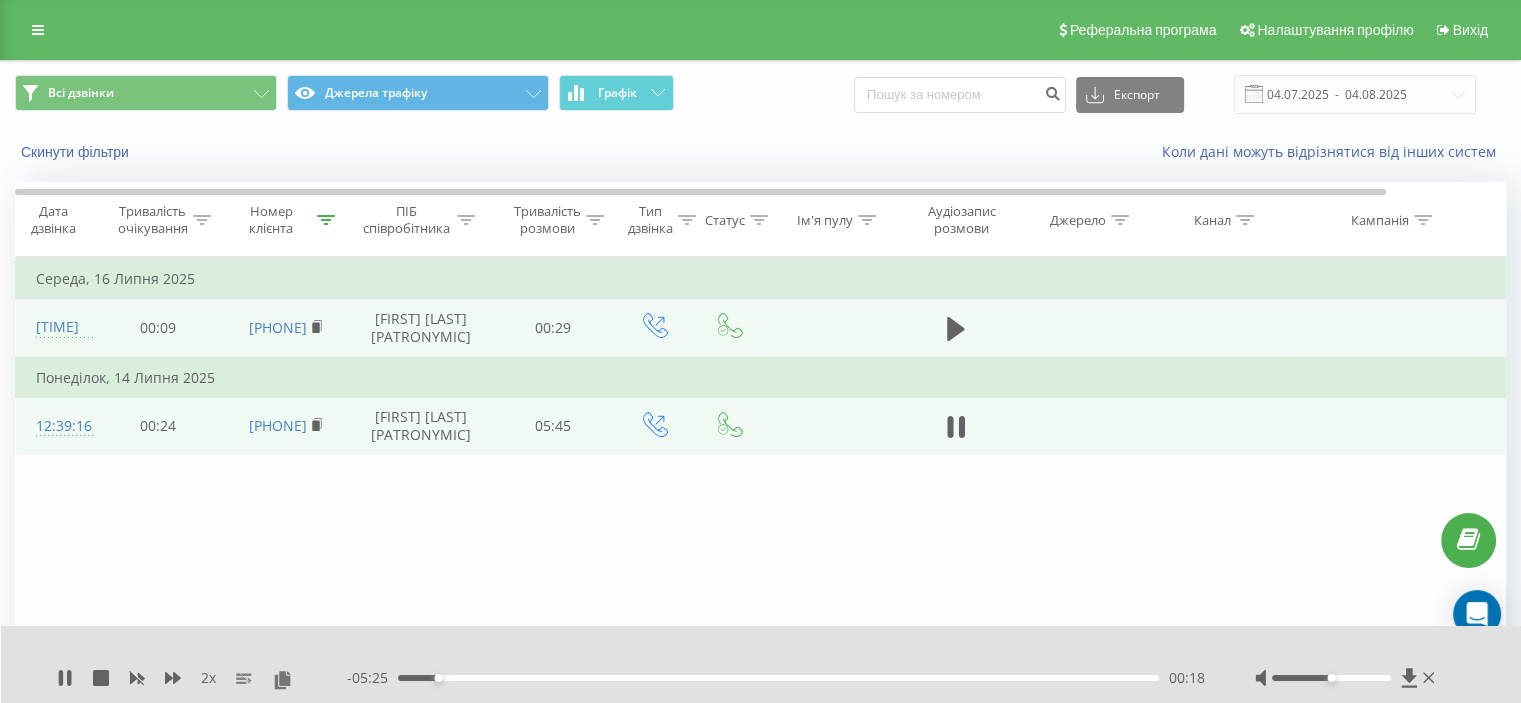 click on "00:18" at bounding box center (778, 678) 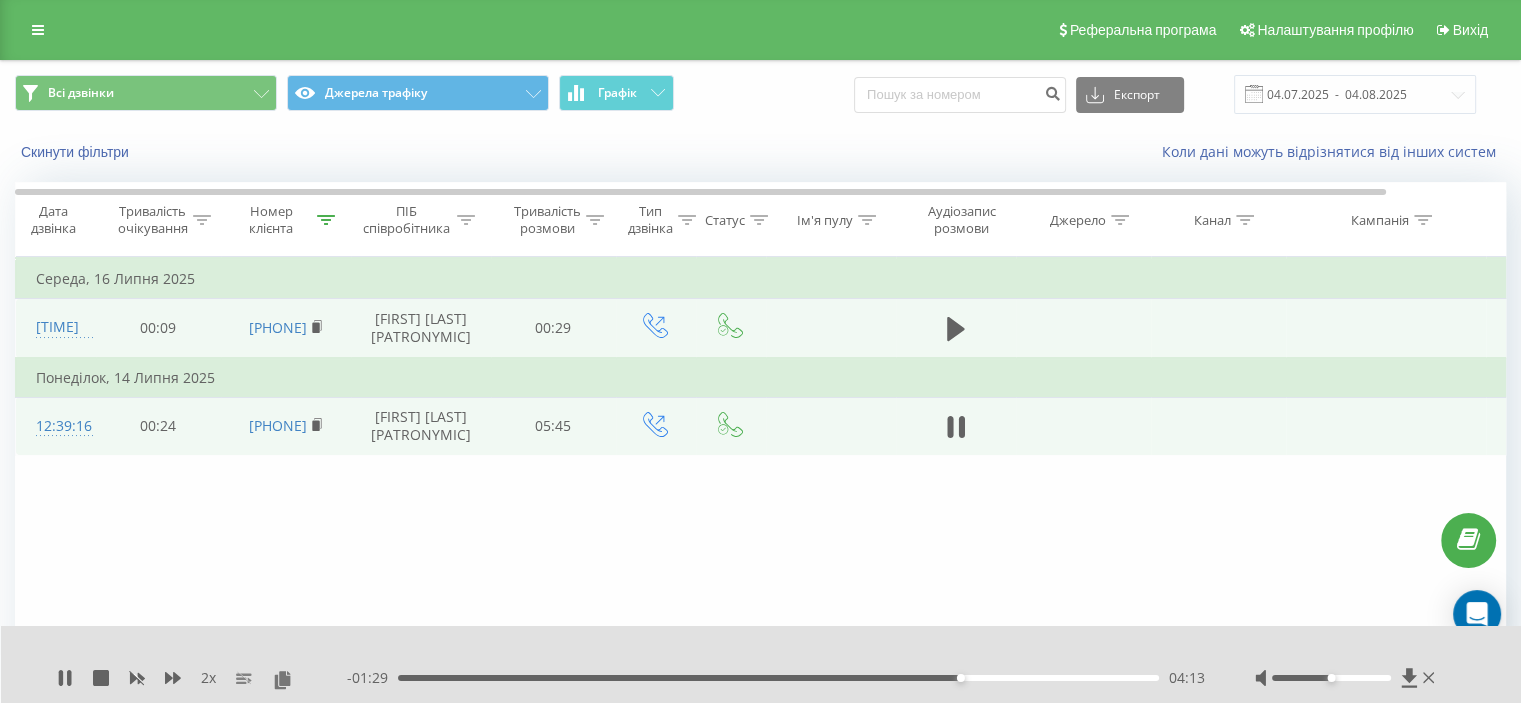 click on "[TIME_DURATION] [TIME_DURATION]   [TIME_DURATION]" at bounding box center (776, 678) 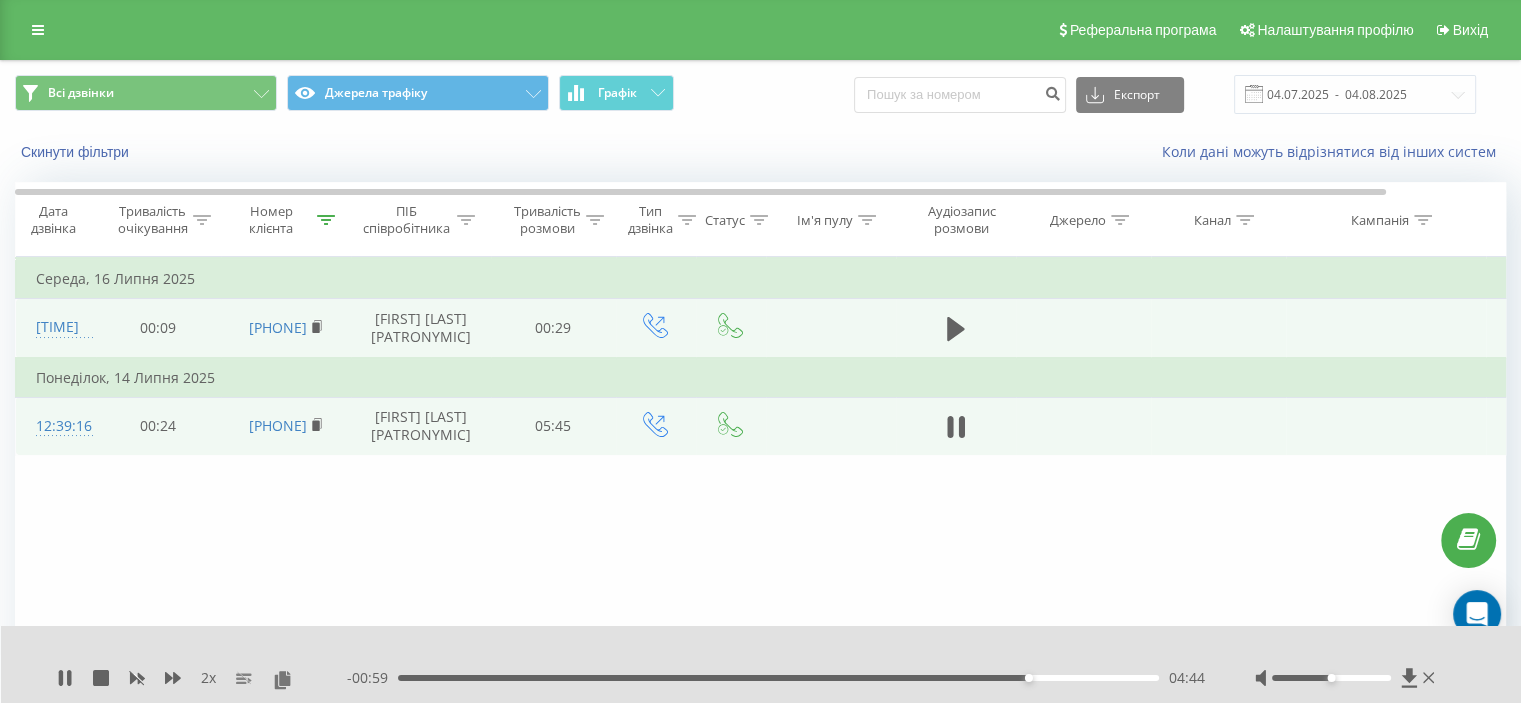 drag, startPoint x: 1045, startPoint y: 673, endPoint x: 1076, endPoint y: 673, distance: 31 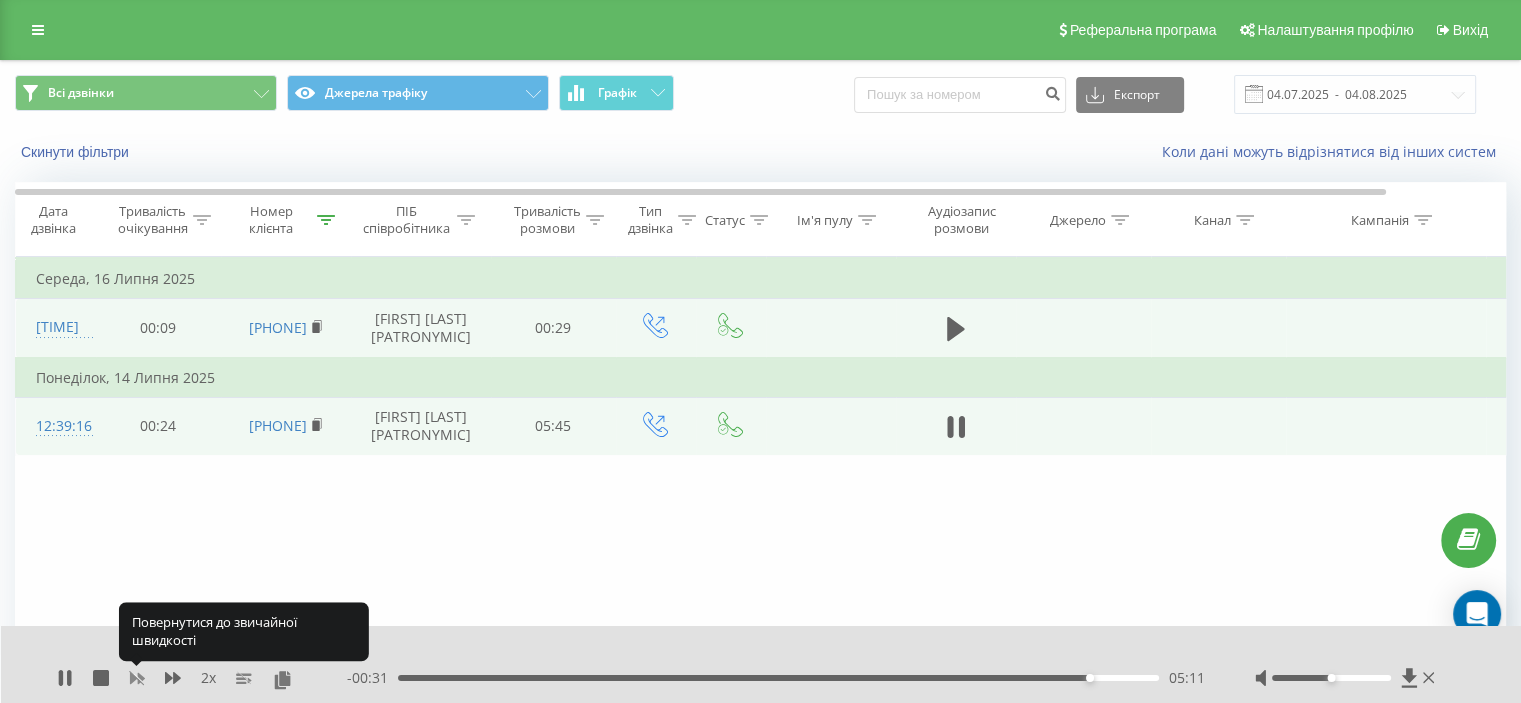 click 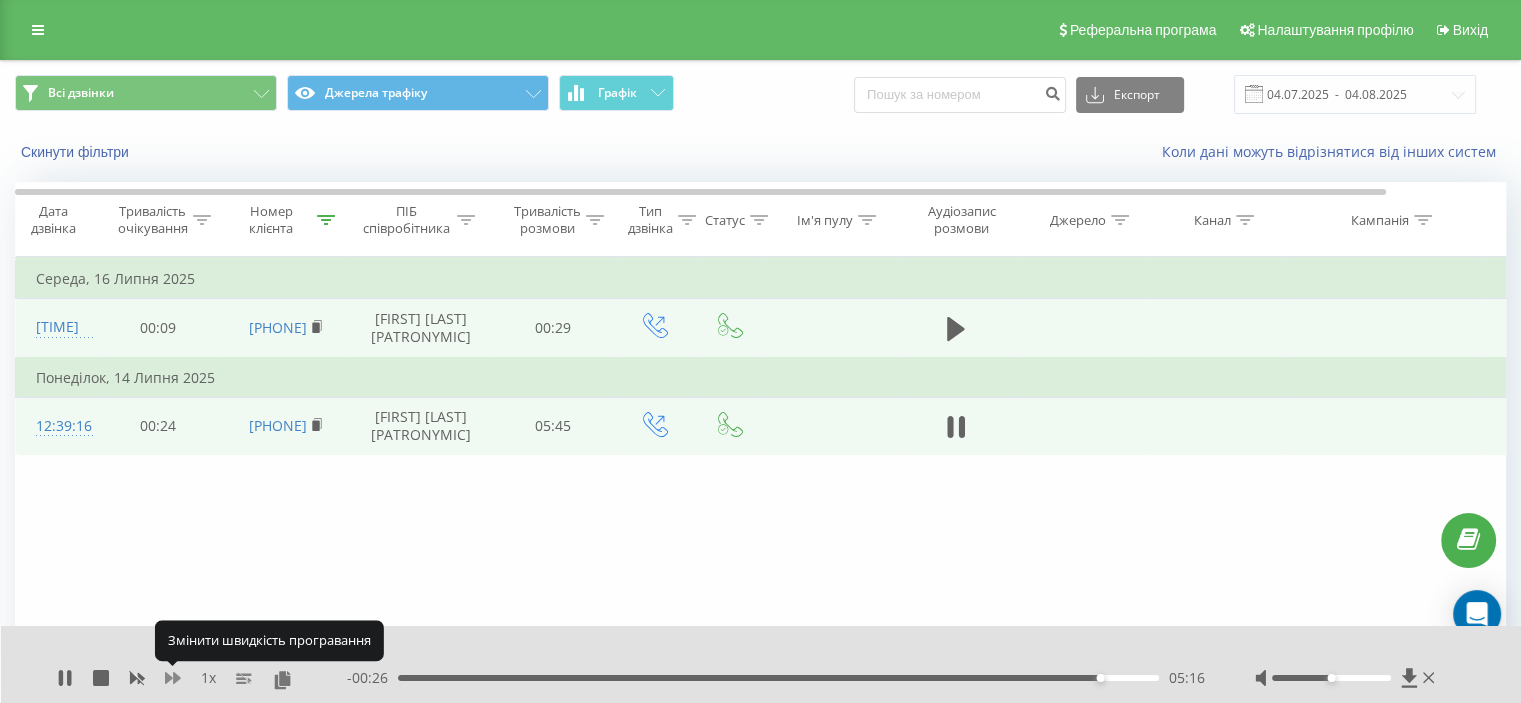 click 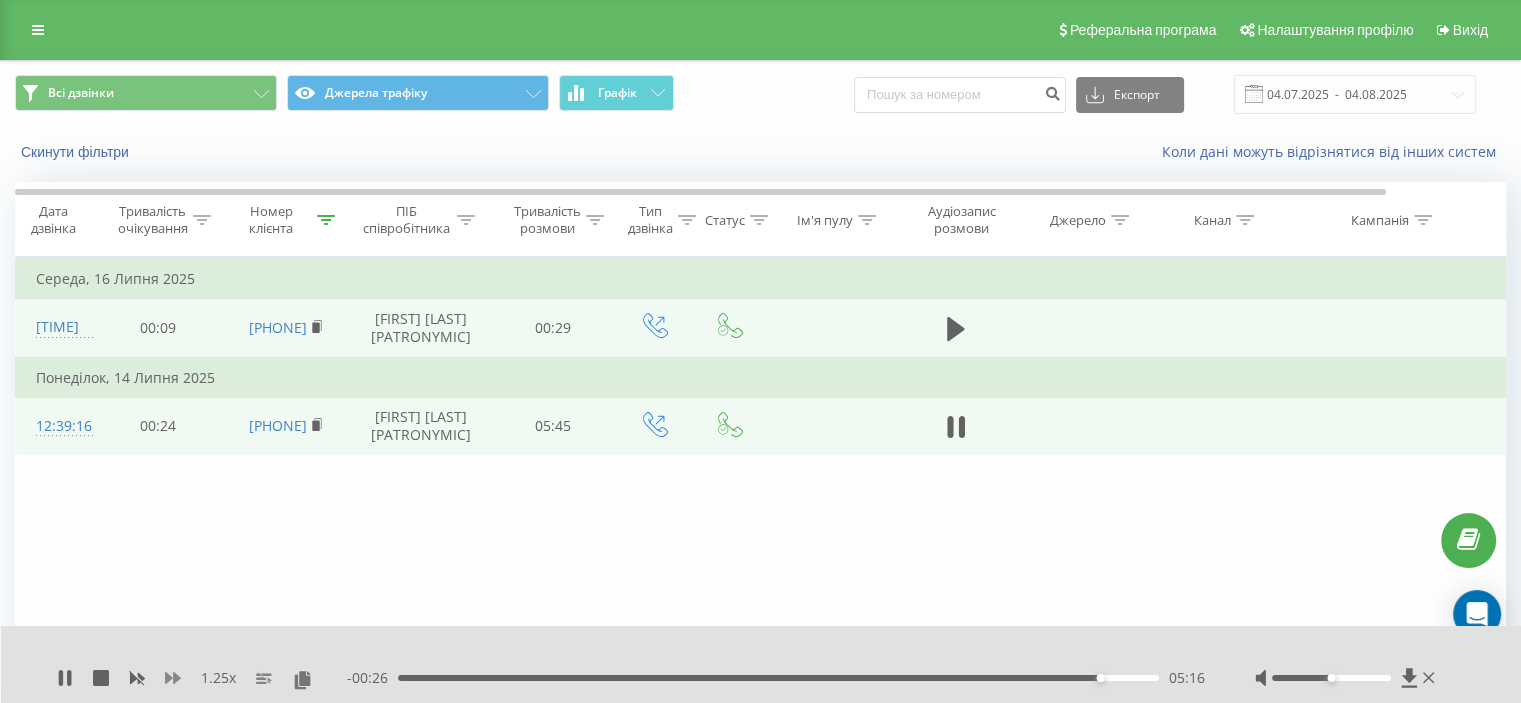 click 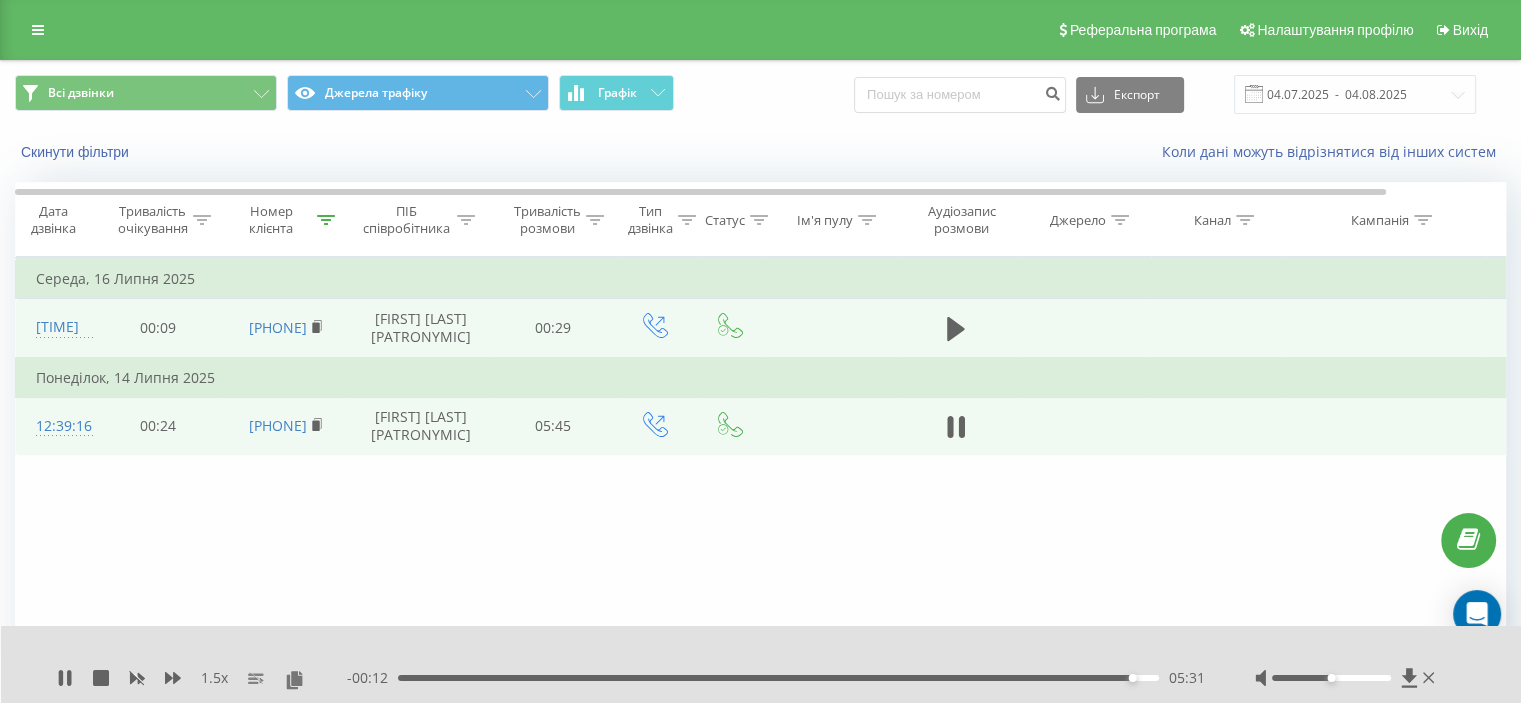 drag, startPoint x: 952, startPoint y: 439, endPoint x: 903, endPoint y: 428, distance: 50.219517 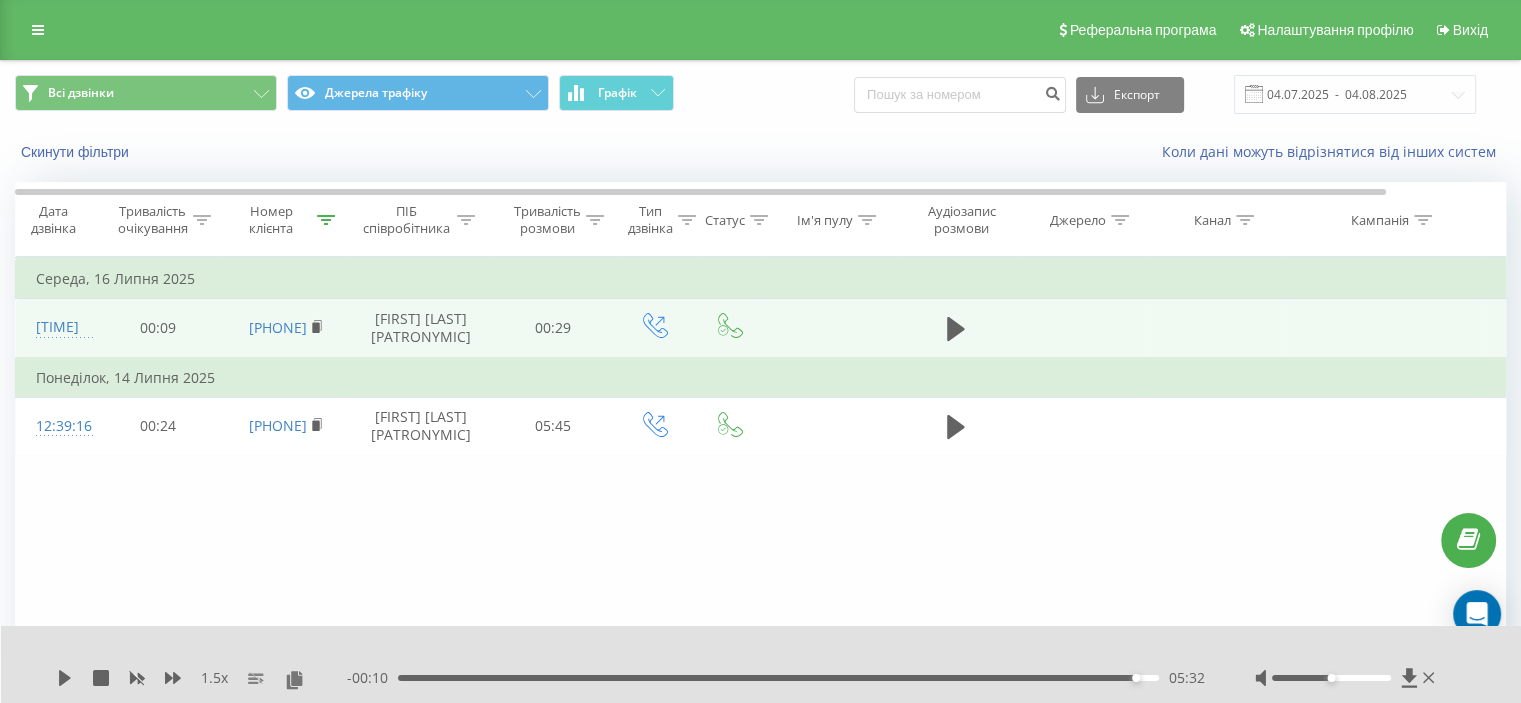 click 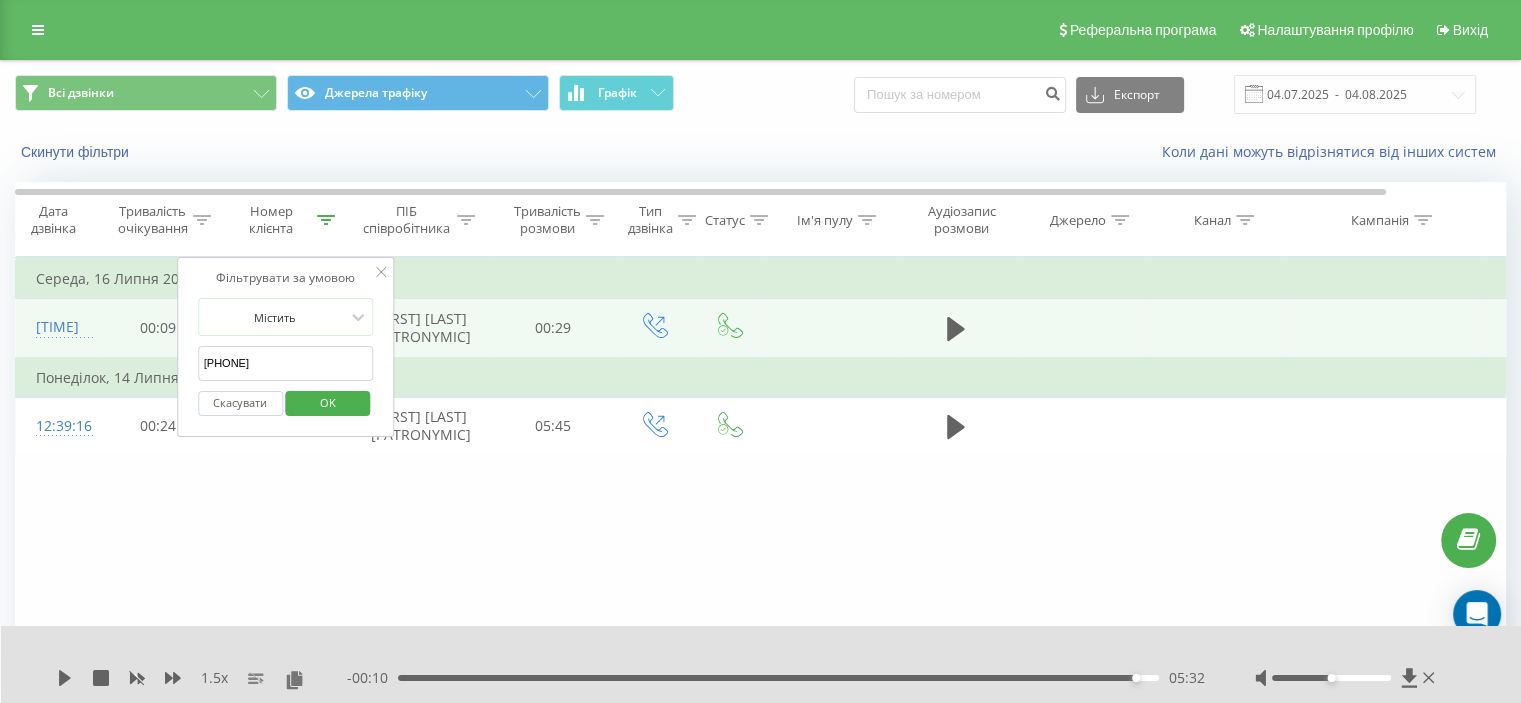 drag, startPoint x: 293, startPoint y: 352, endPoint x: 252, endPoint y: 391, distance: 56.586216 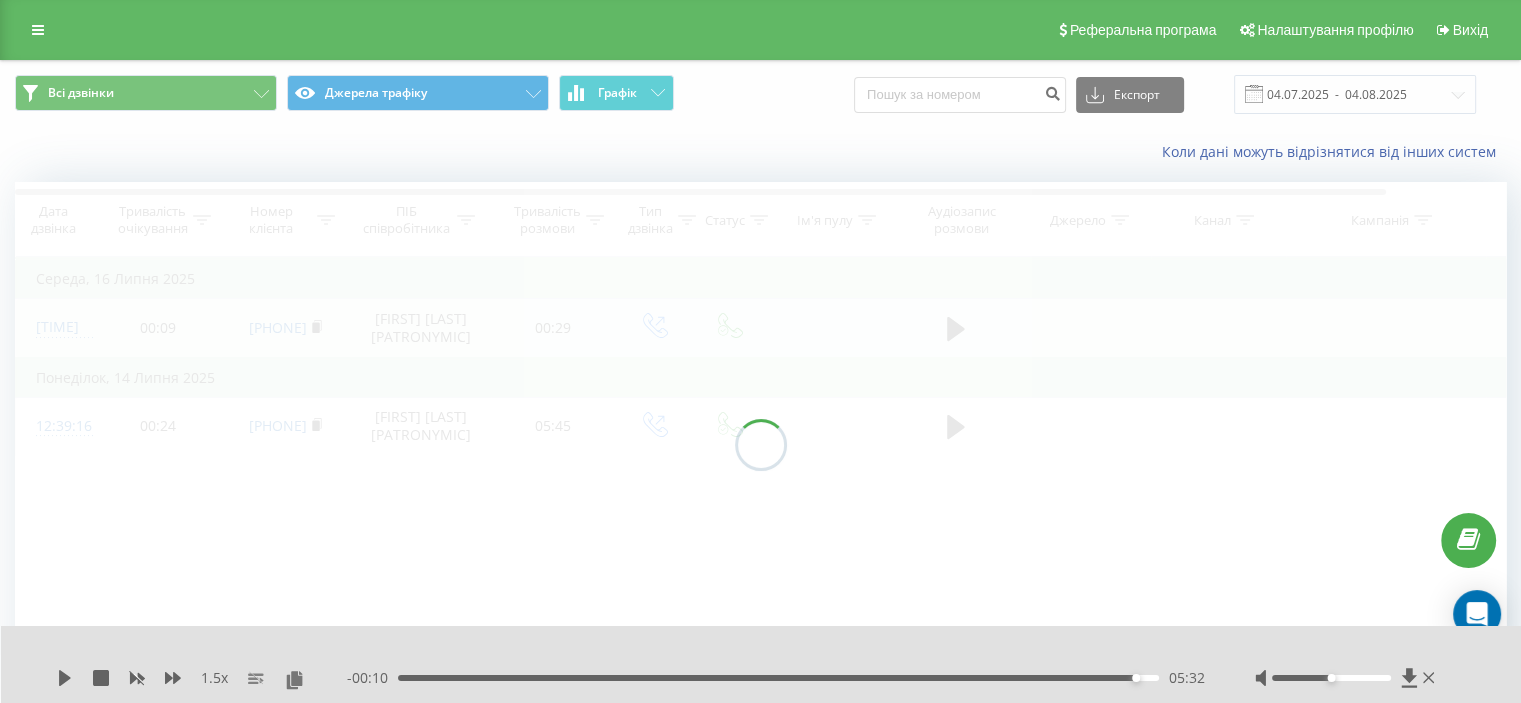 click at bounding box center (760, 444) 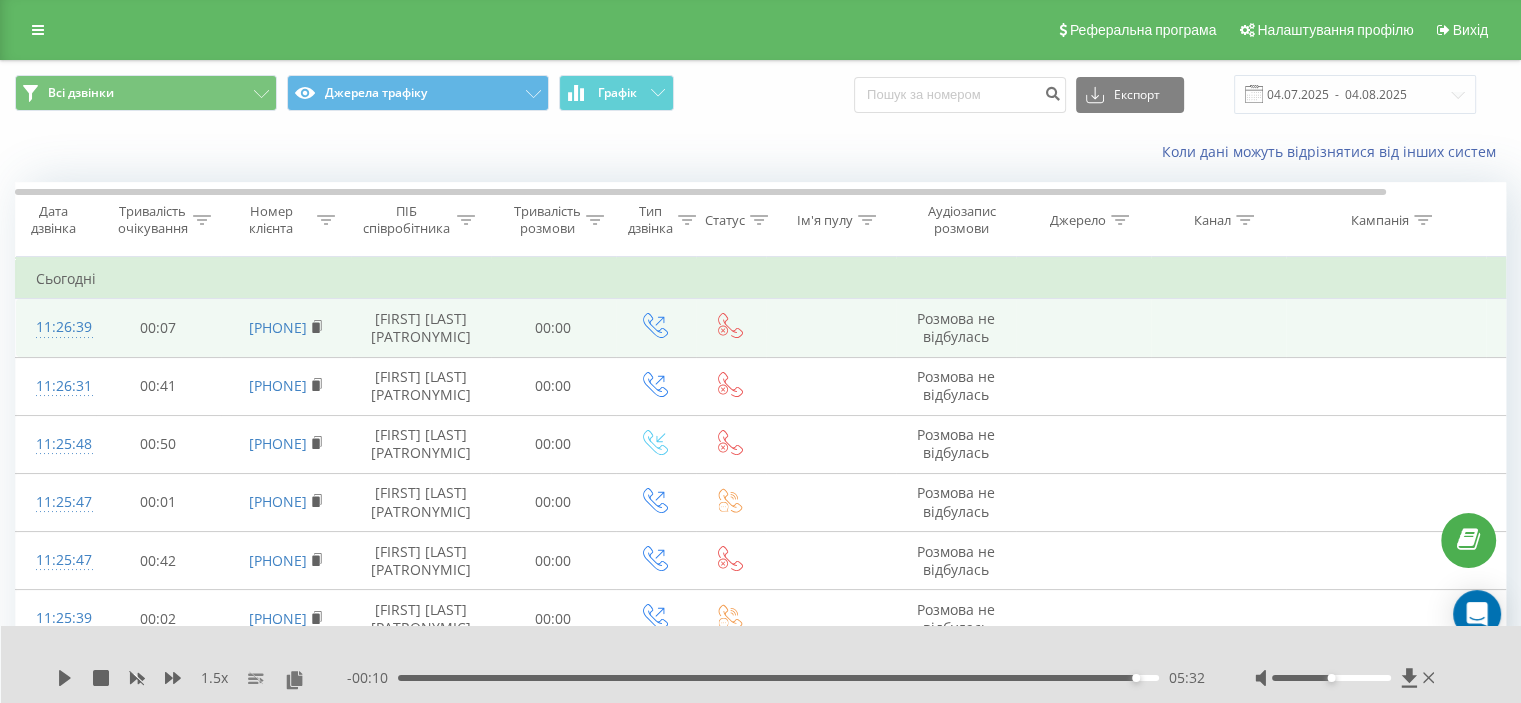 click 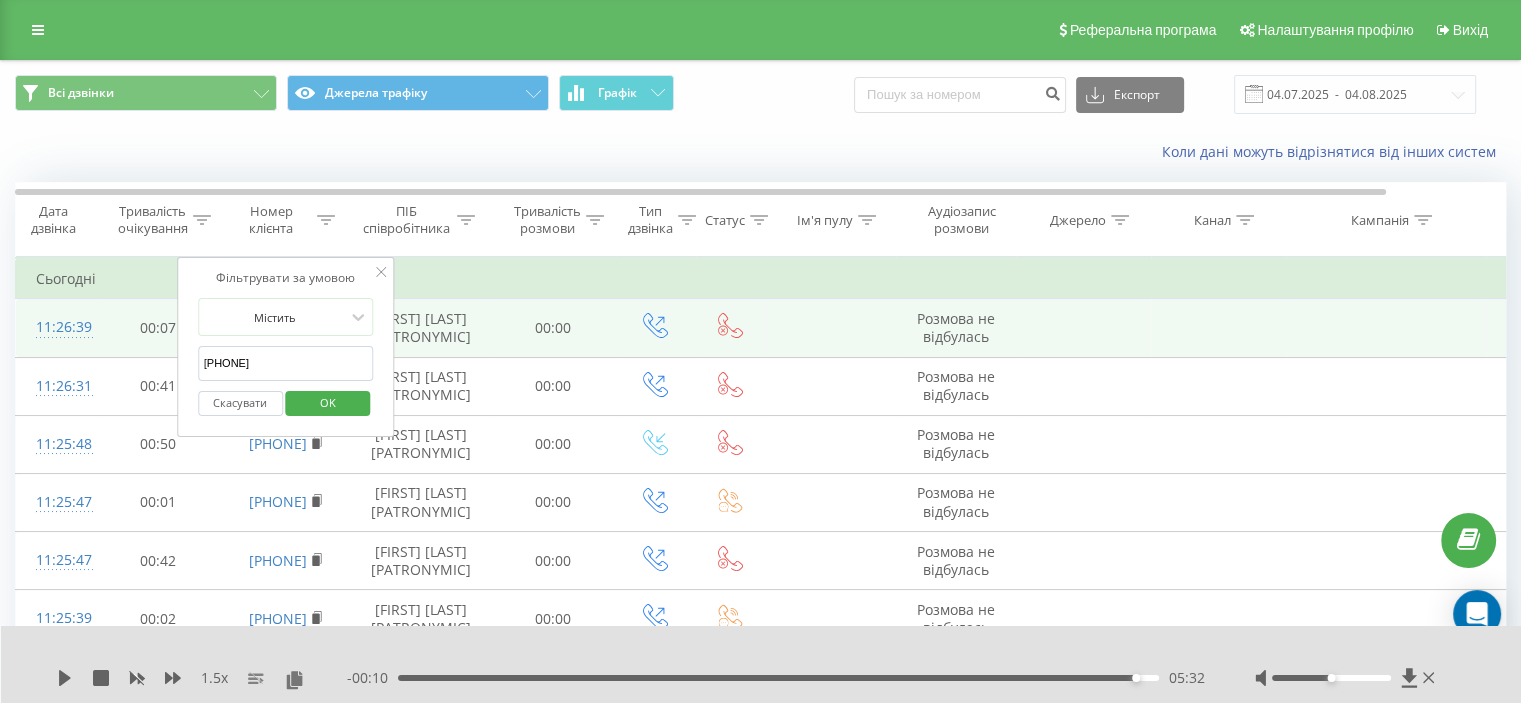 click on "[PHONE]" at bounding box center (286, 363) 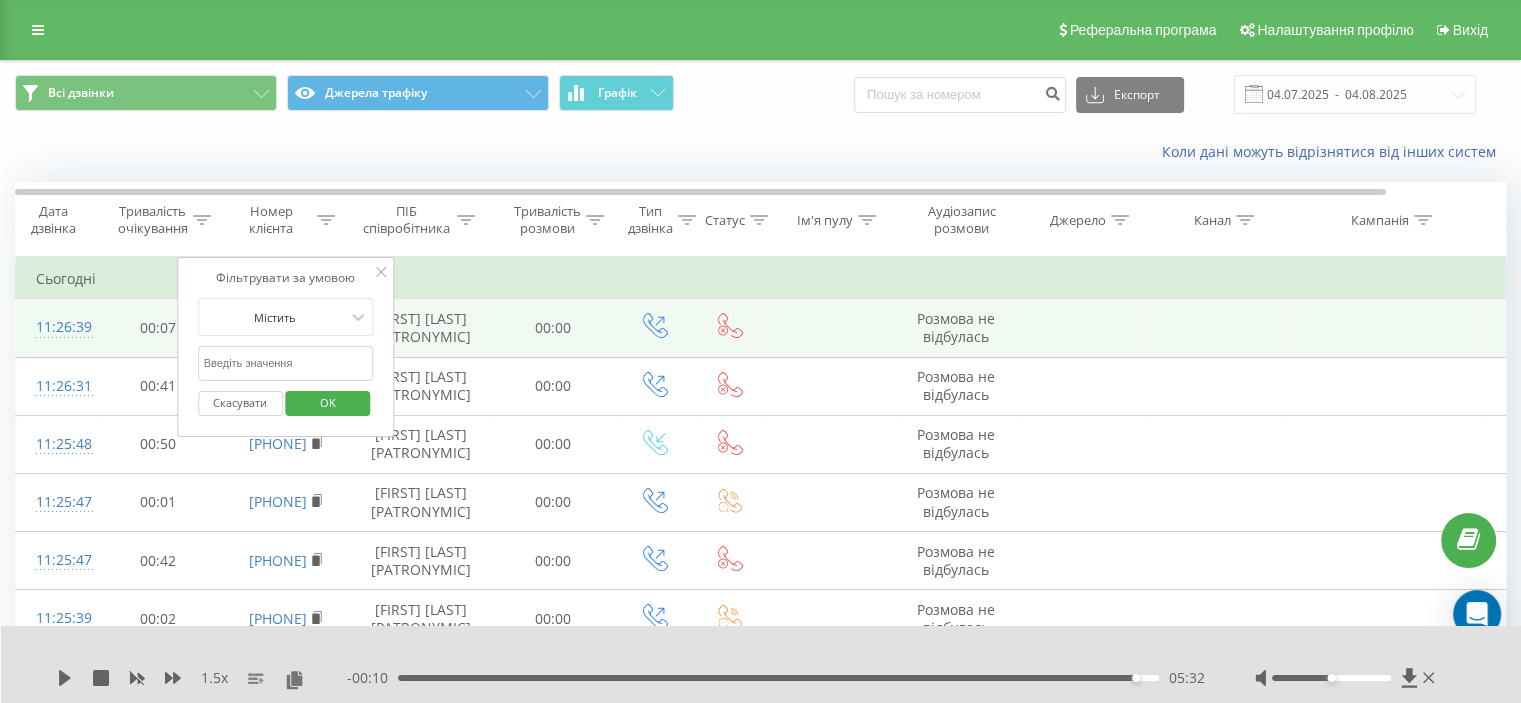 paste on "[PHONE]" 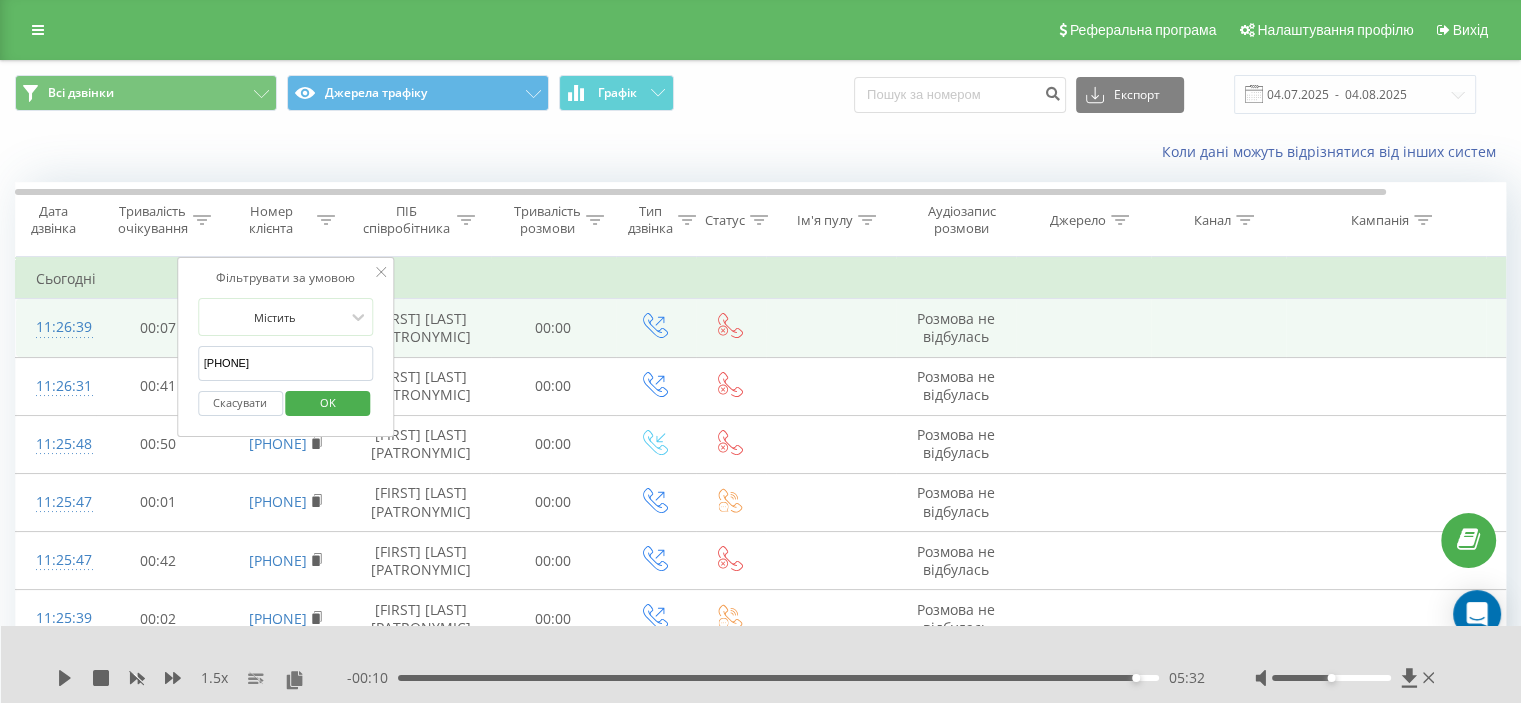 type on "[PHONE]" 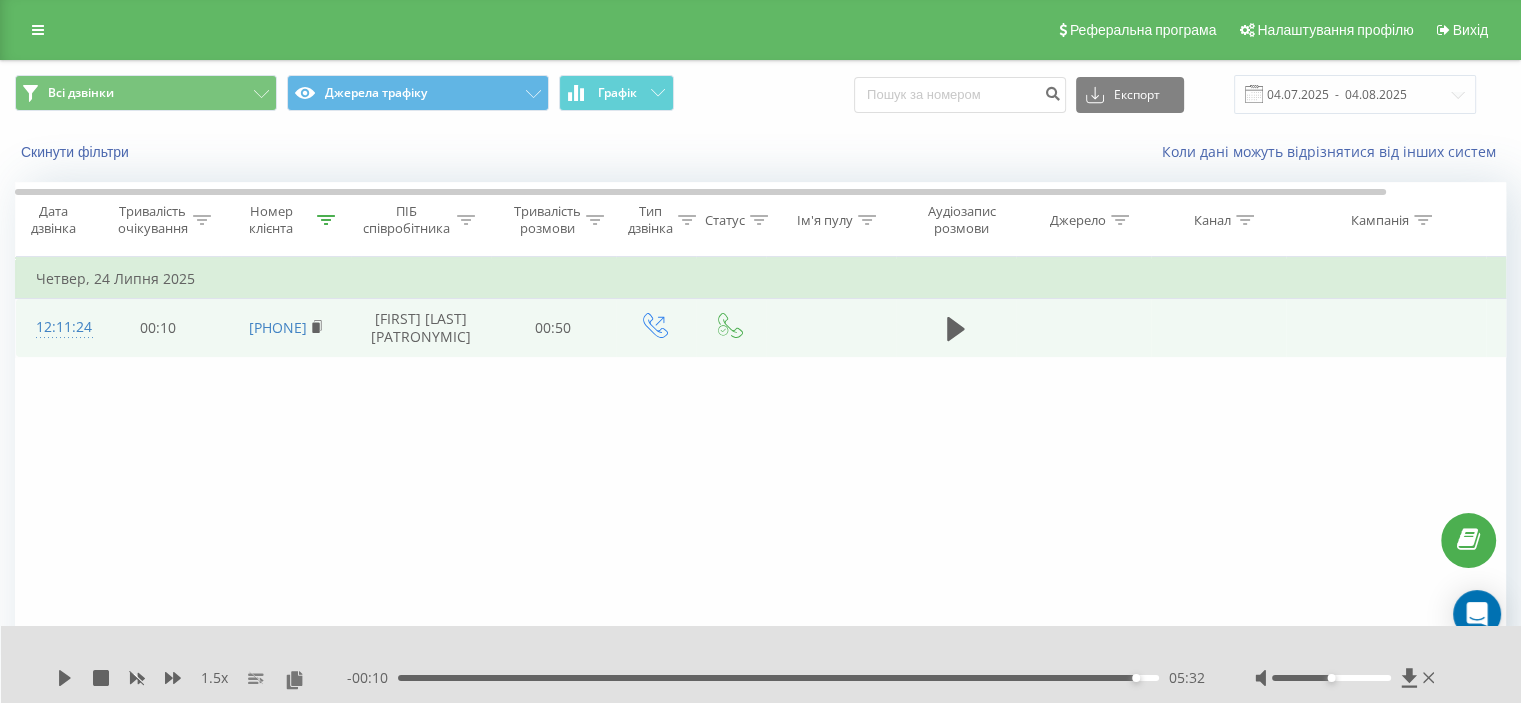 click at bounding box center (956, 328) 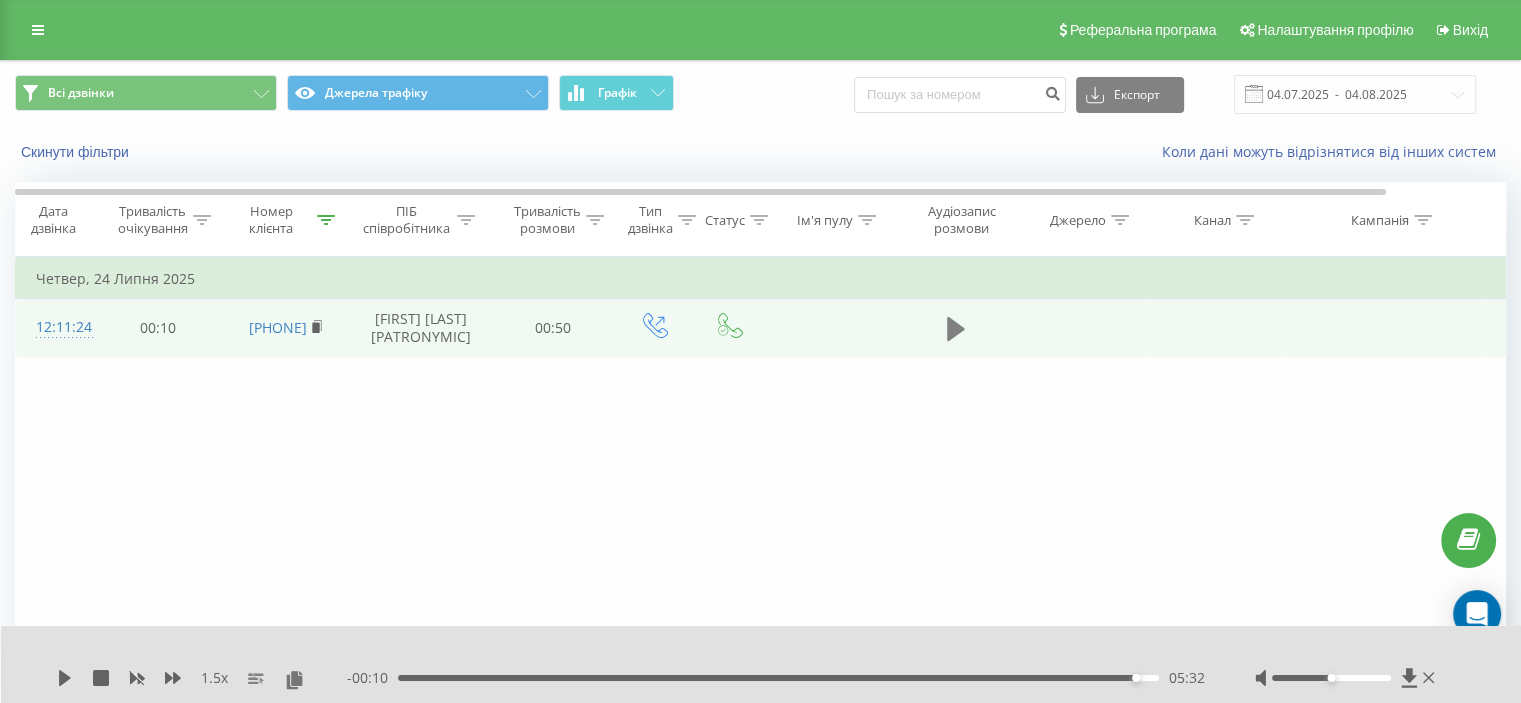 click 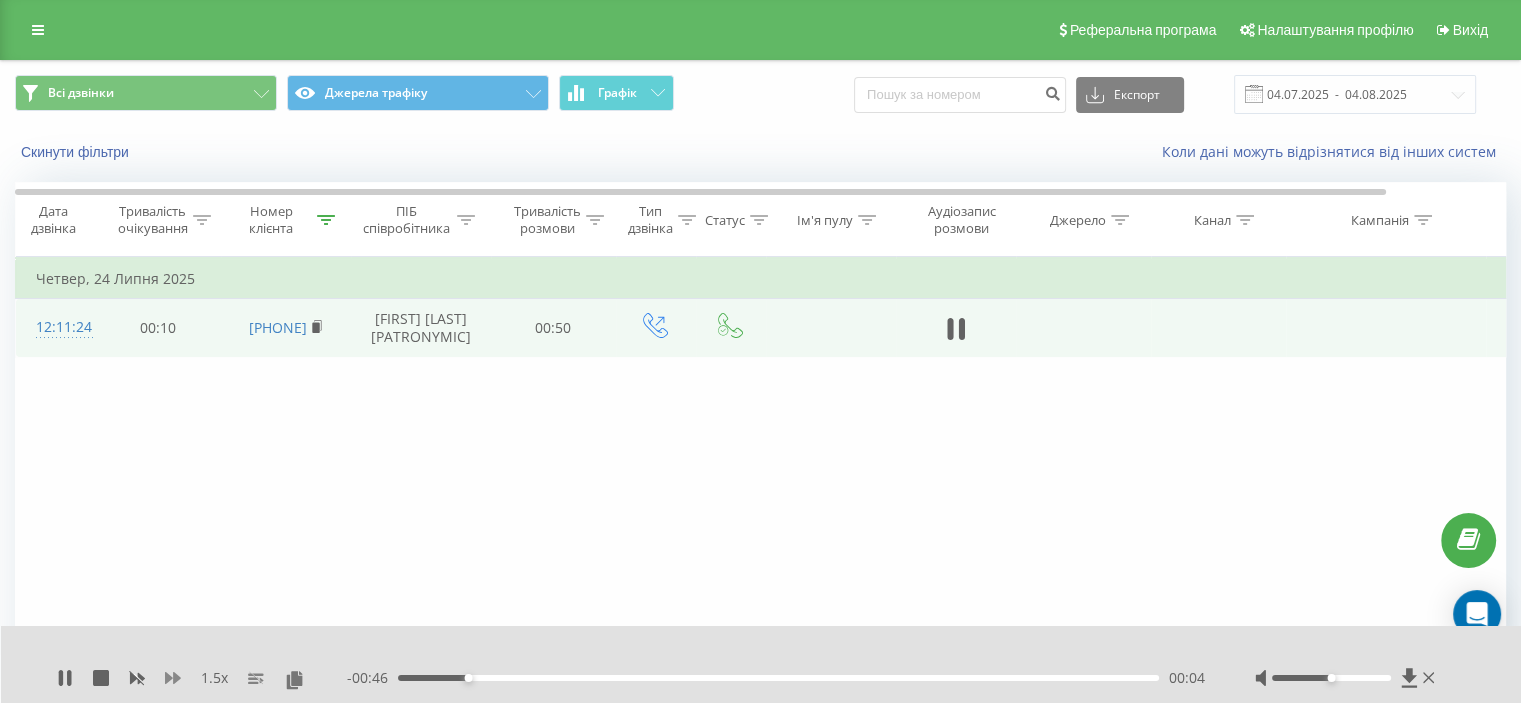click 